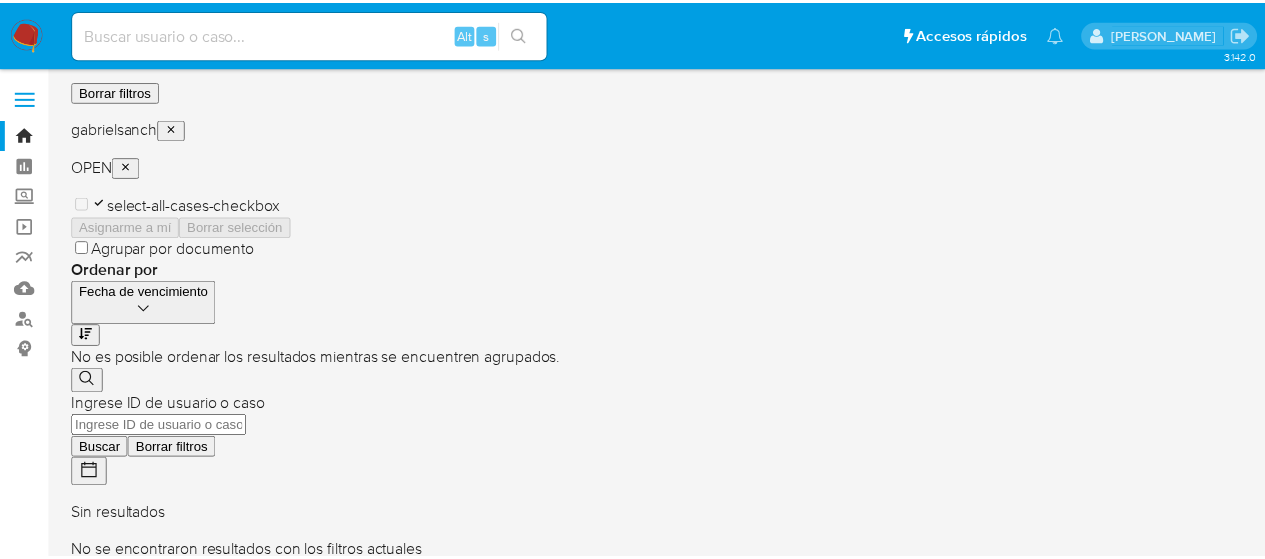 scroll, scrollTop: 0, scrollLeft: 0, axis: both 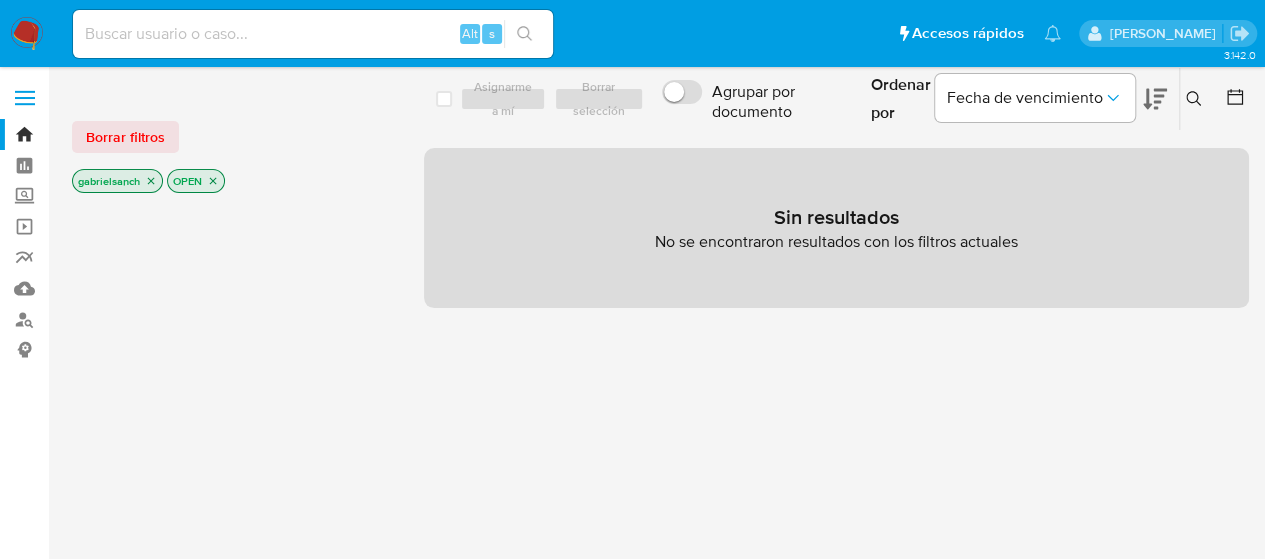 click at bounding box center (27, 34) 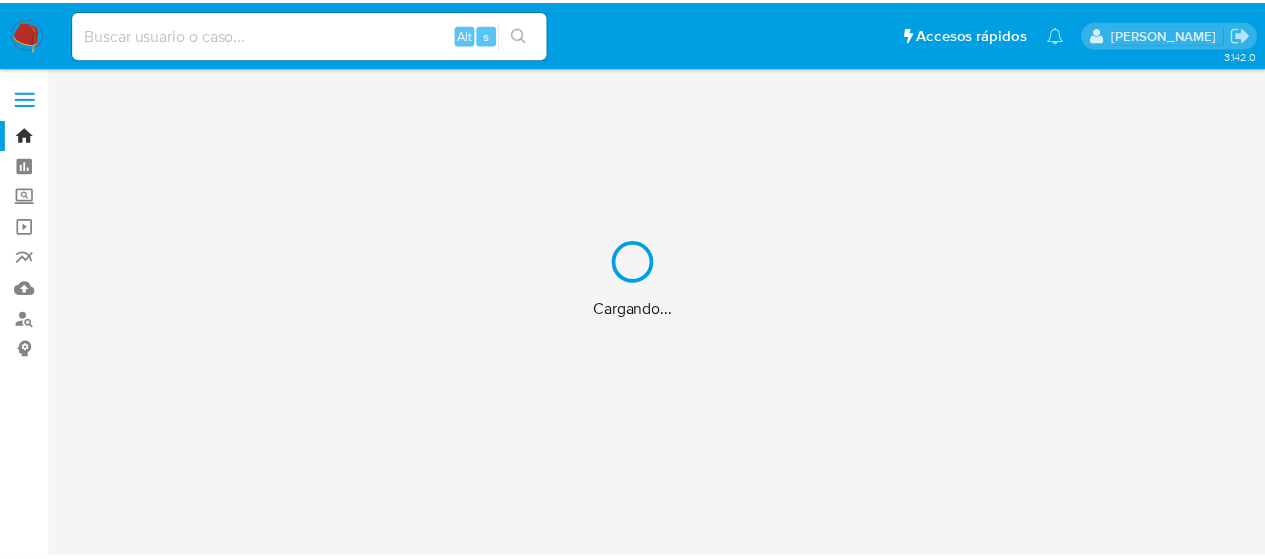 scroll, scrollTop: 0, scrollLeft: 0, axis: both 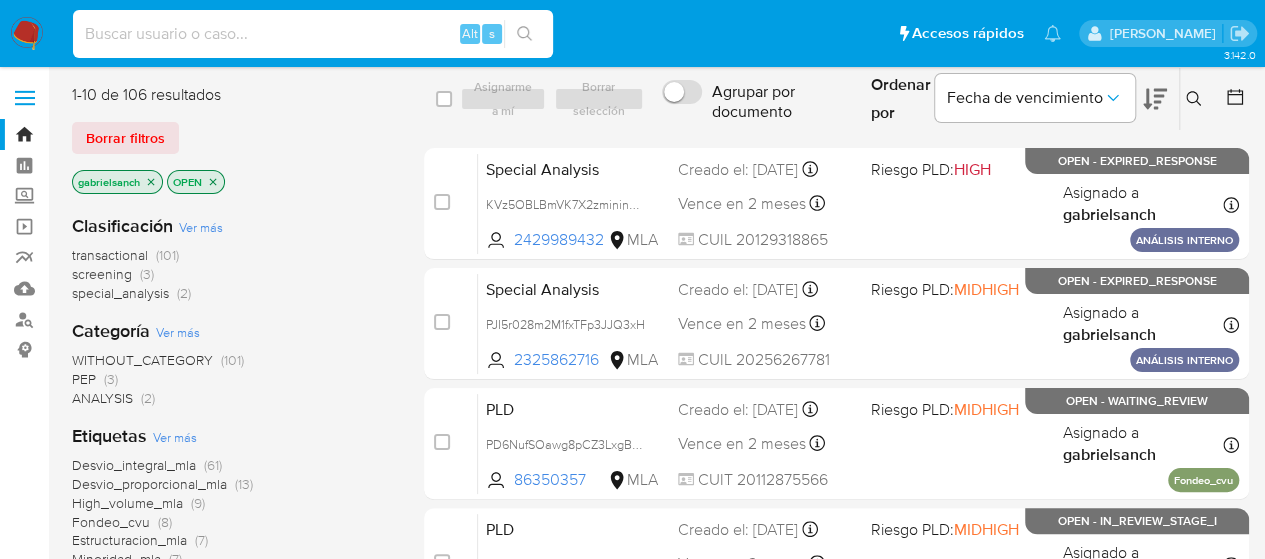 click at bounding box center [313, 34] 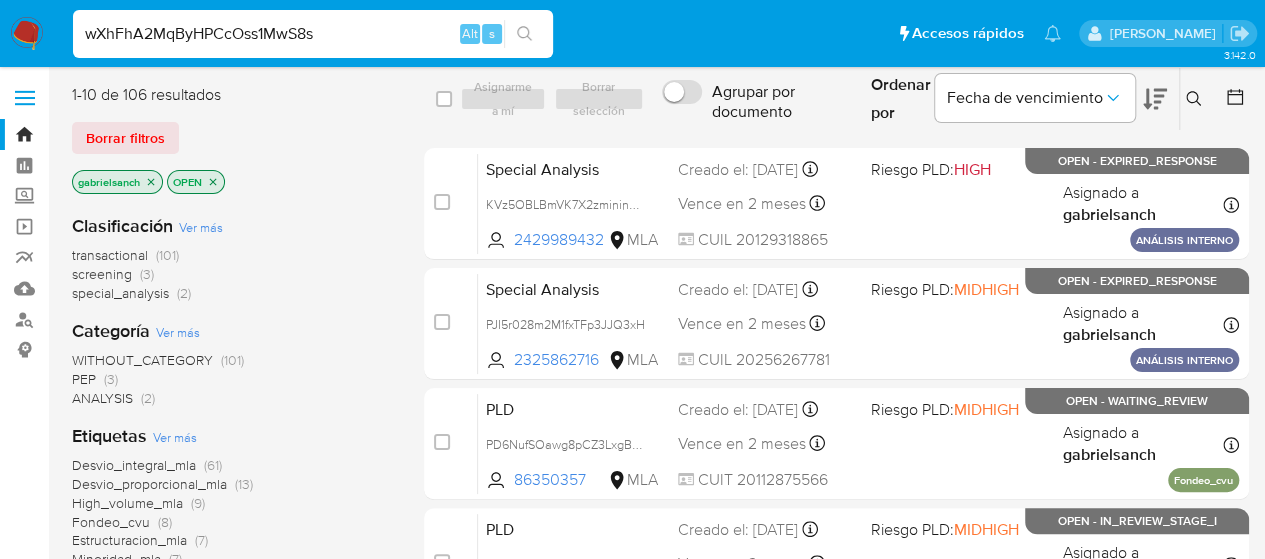 type on "wXhFhA2MqByHPCcOss1MwS8s" 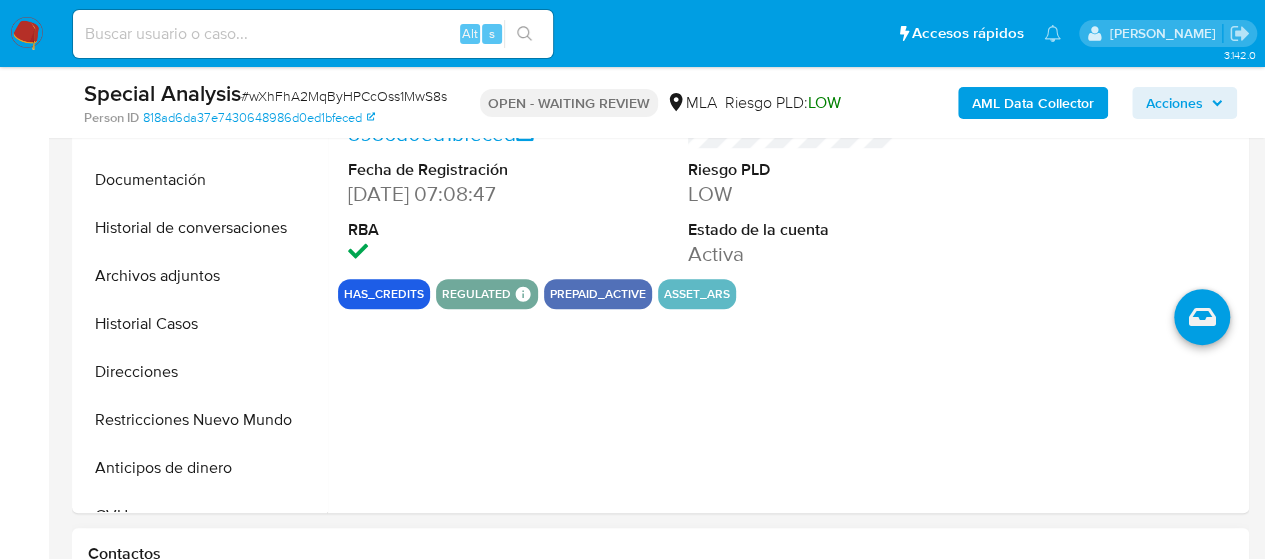 scroll, scrollTop: 700, scrollLeft: 0, axis: vertical 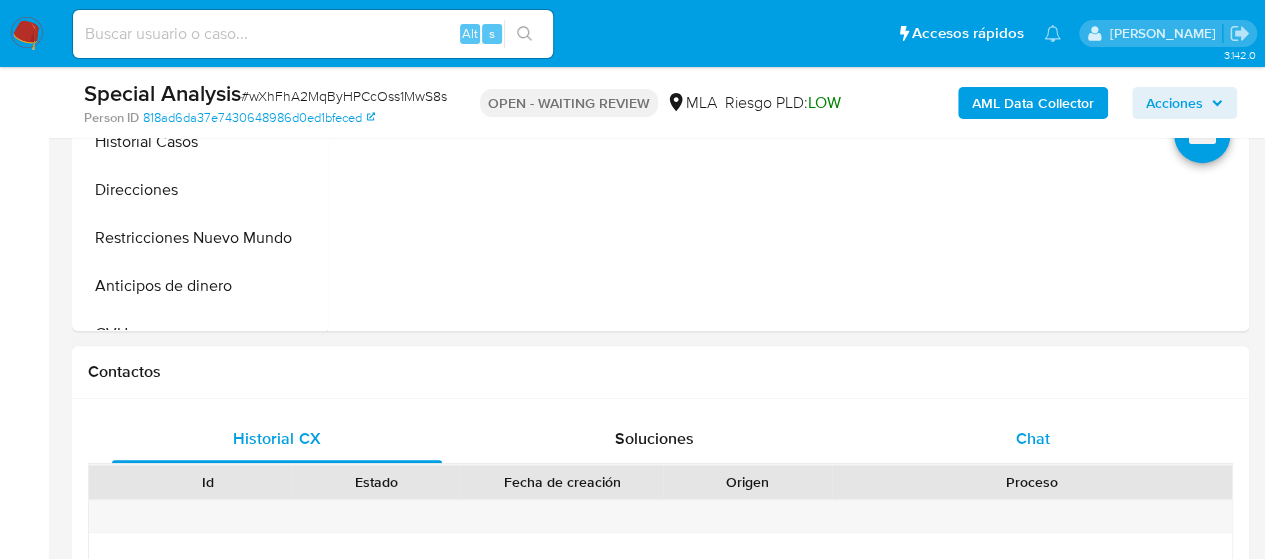 click on "Chat" at bounding box center [1033, 439] 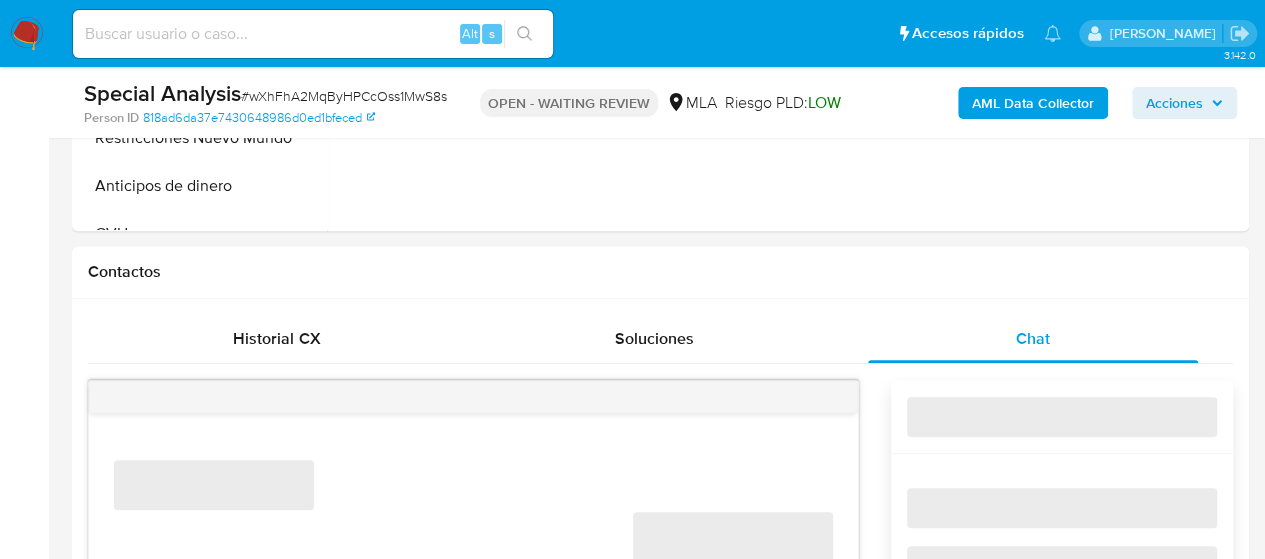select on "10" 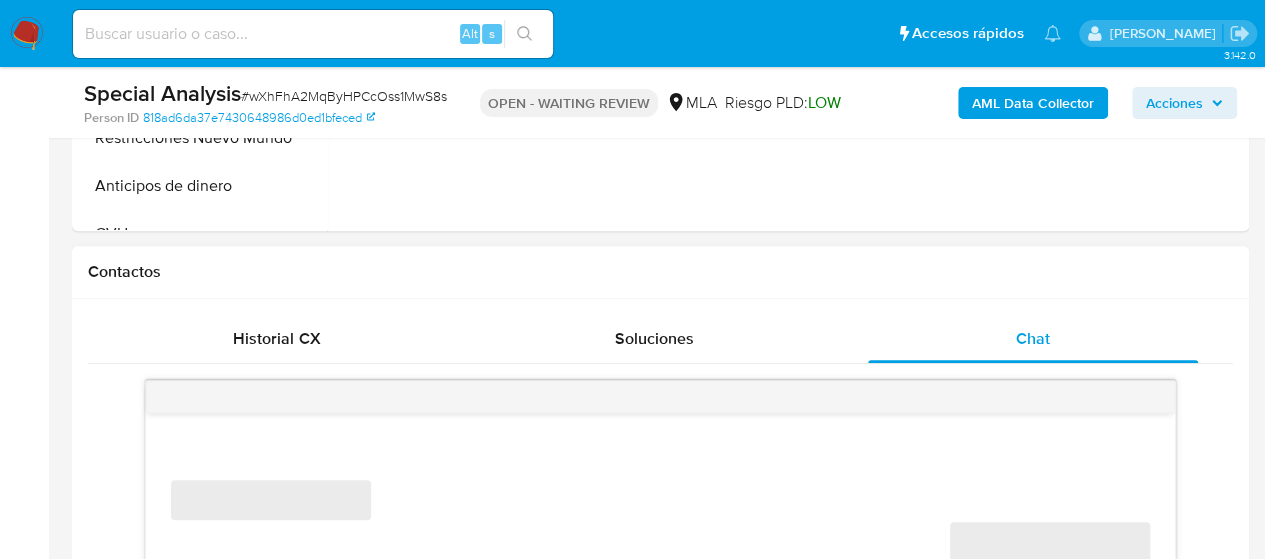 scroll, scrollTop: 900, scrollLeft: 0, axis: vertical 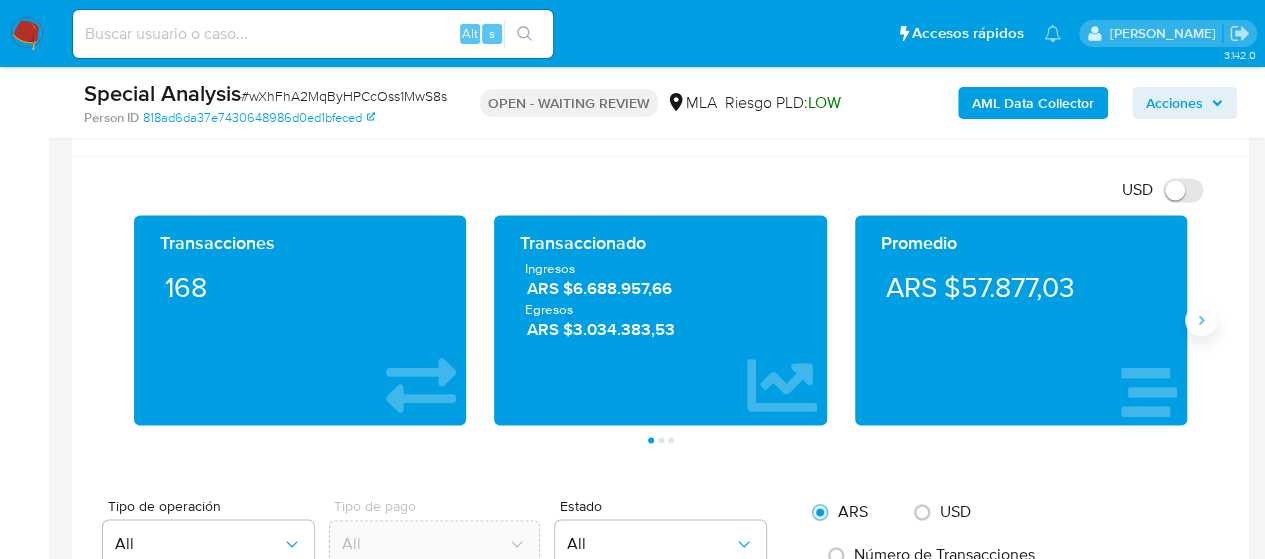 click at bounding box center (1201, 320) 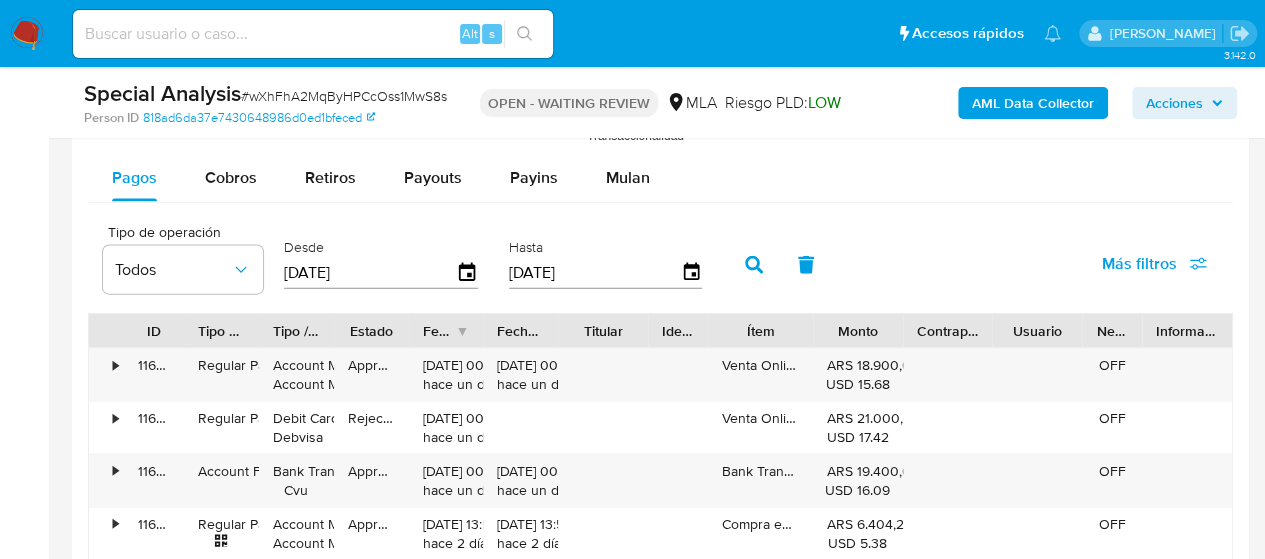 scroll, scrollTop: 2000, scrollLeft: 0, axis: vertical 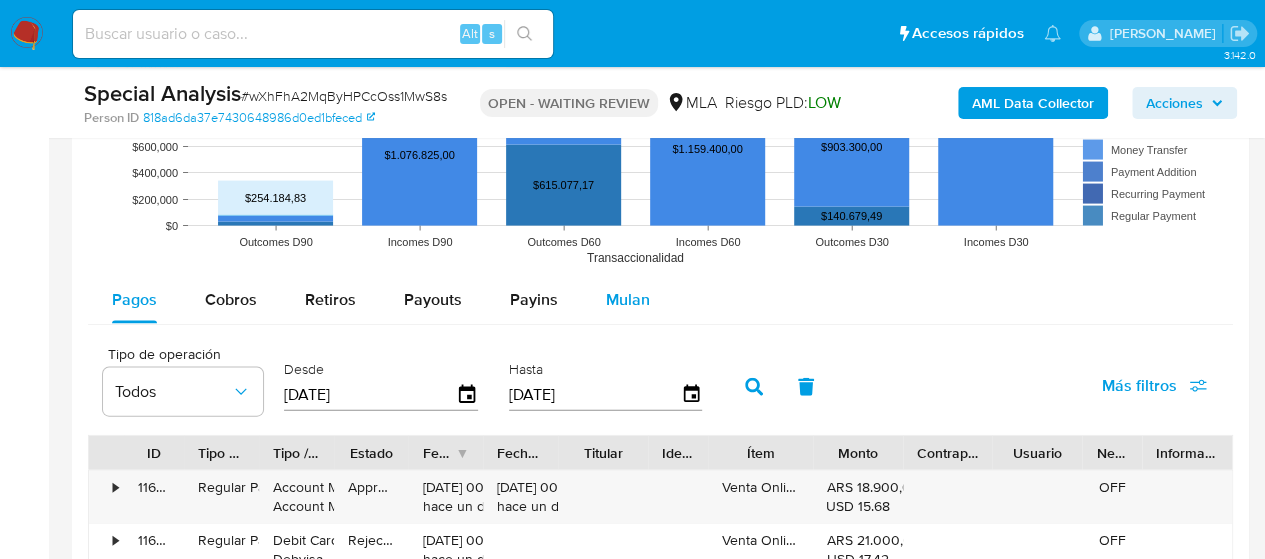click on "Mulan" at bounding box center [628, 300] 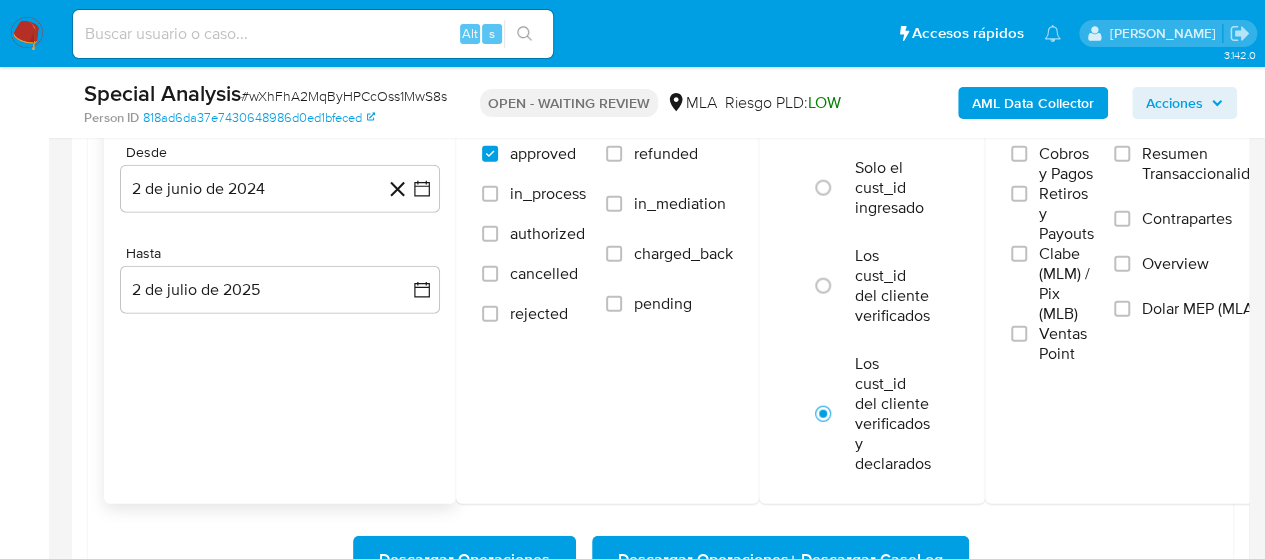 scroll, scrollTop: 2300, scrollLeft: 0, axis: vertical 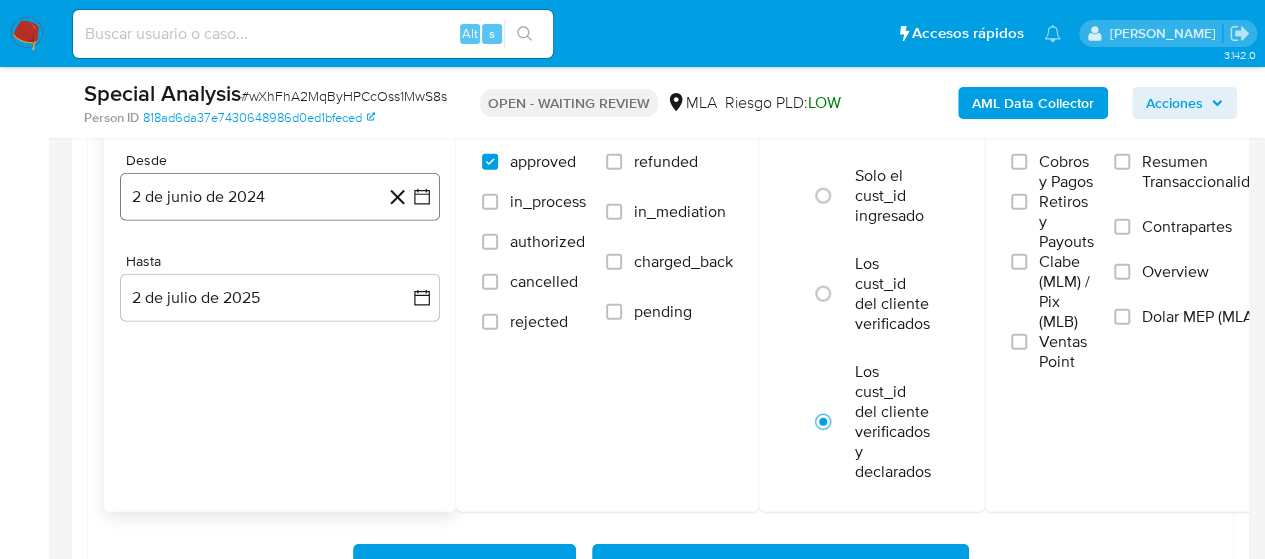 click on "2 de junio de 2024" at bounding box center [280, 197] 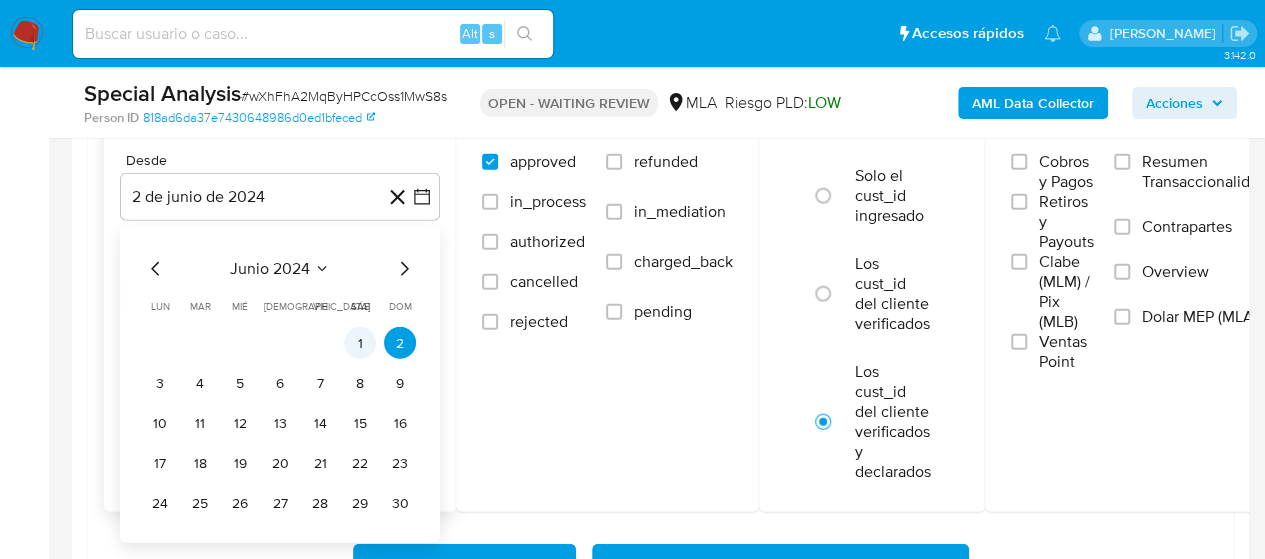 click on "1" at bounding box center (360, 343) 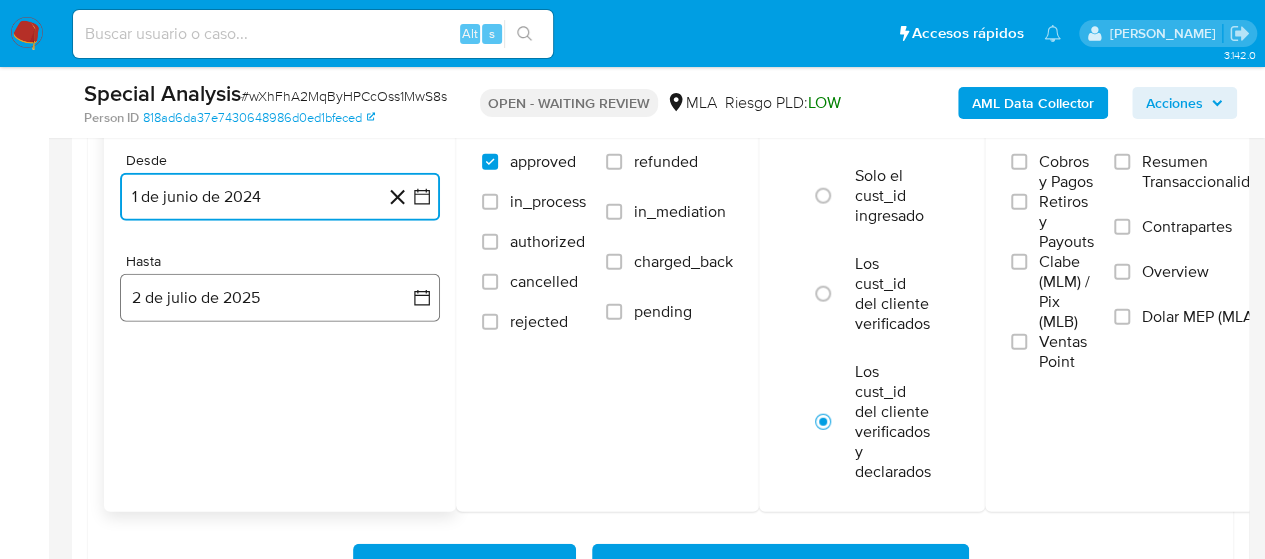 click on "2 de julio de 2025" at bounding box center (280, 298) 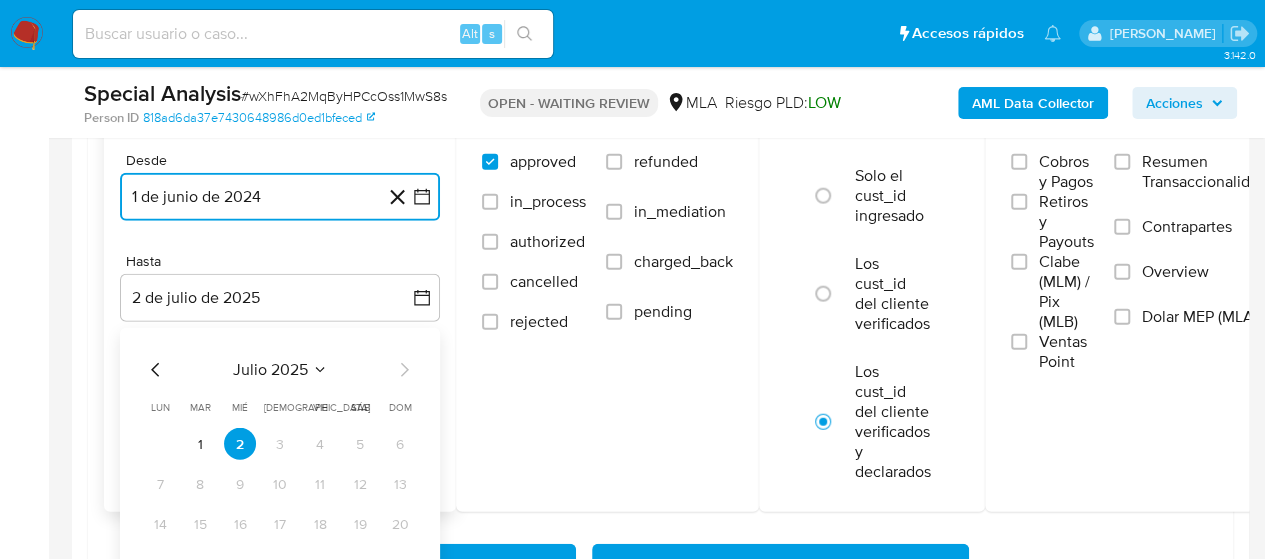 click 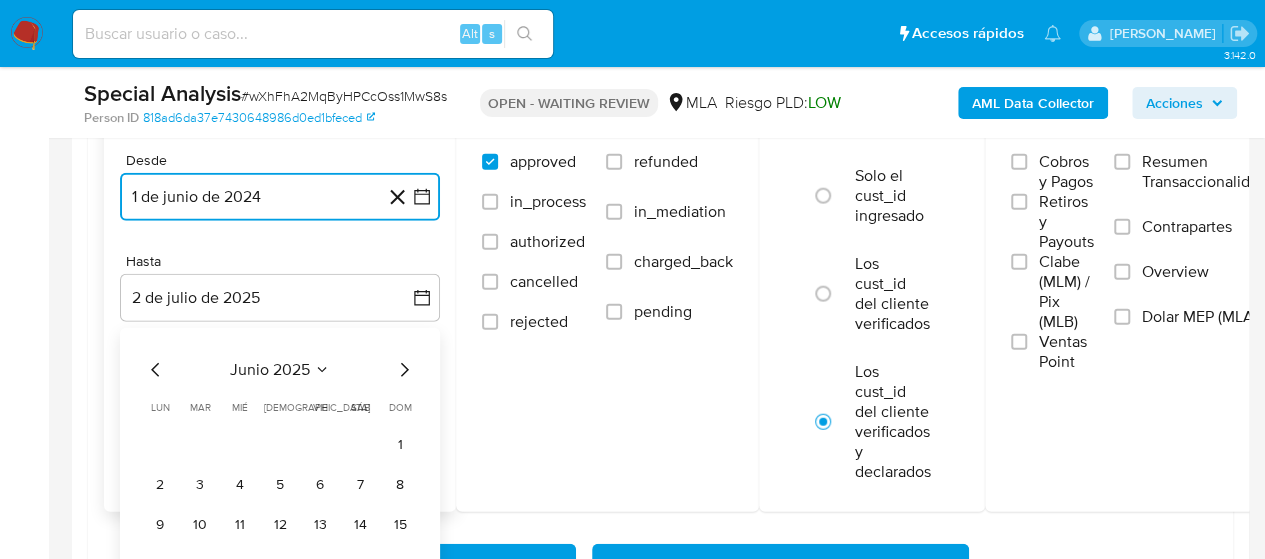 click 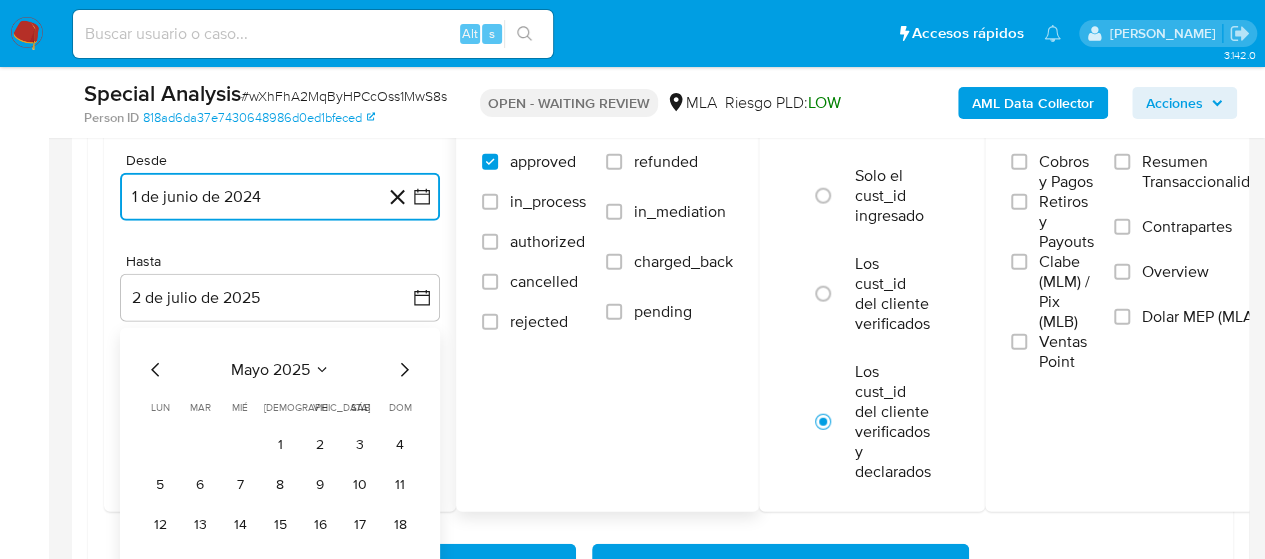 scroll, scrollTop: 2400, scrollLeft: 0, axis: vertical 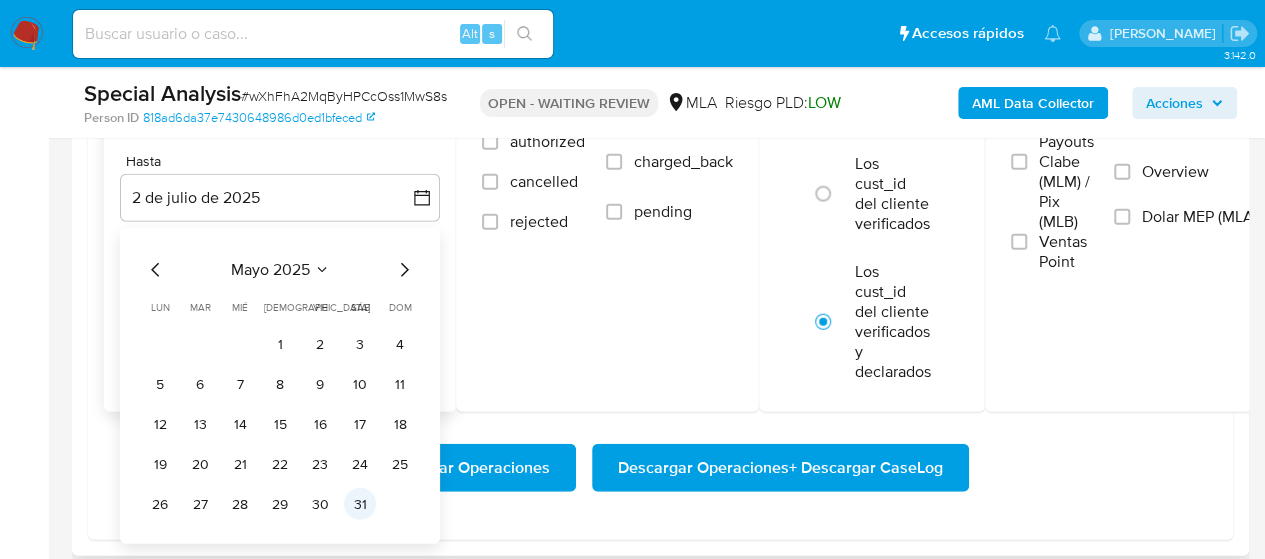 click on "31" at bounding box center (360, 504) 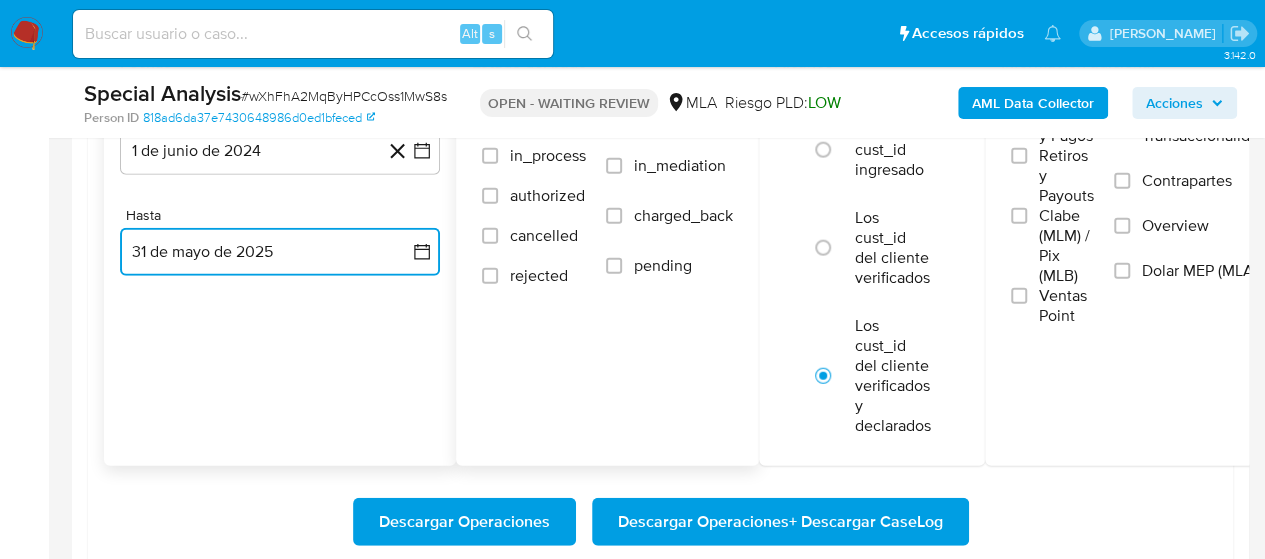 scroll, scrollTop: 2300, scrollLeft: 0, axis: vertical 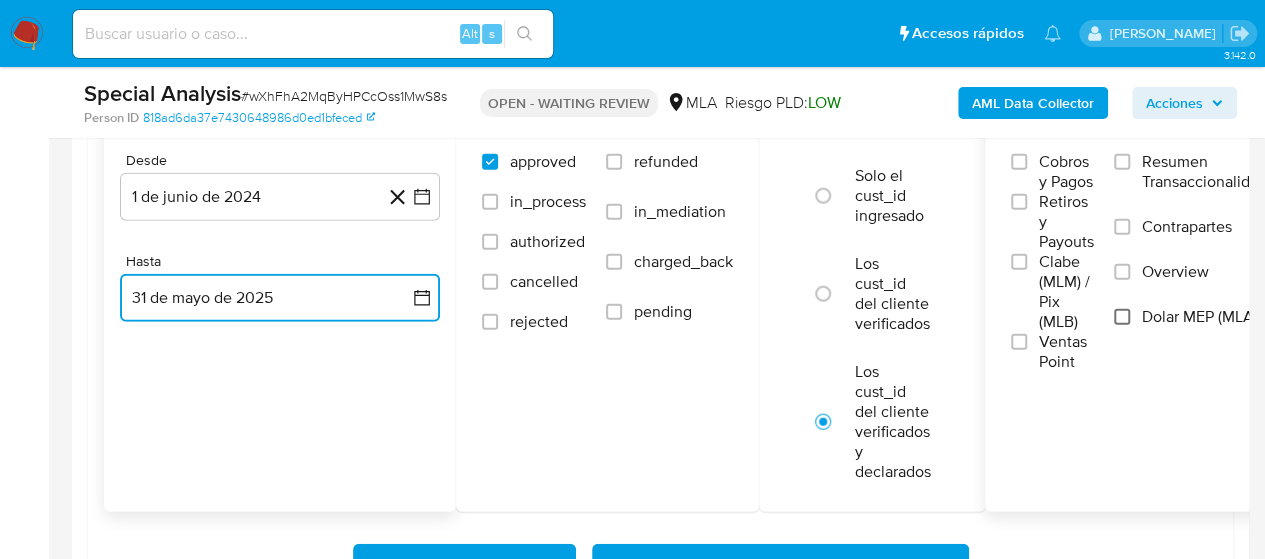 click on "Dolar MEP (MLA)" at bounding box center (1122, 317) 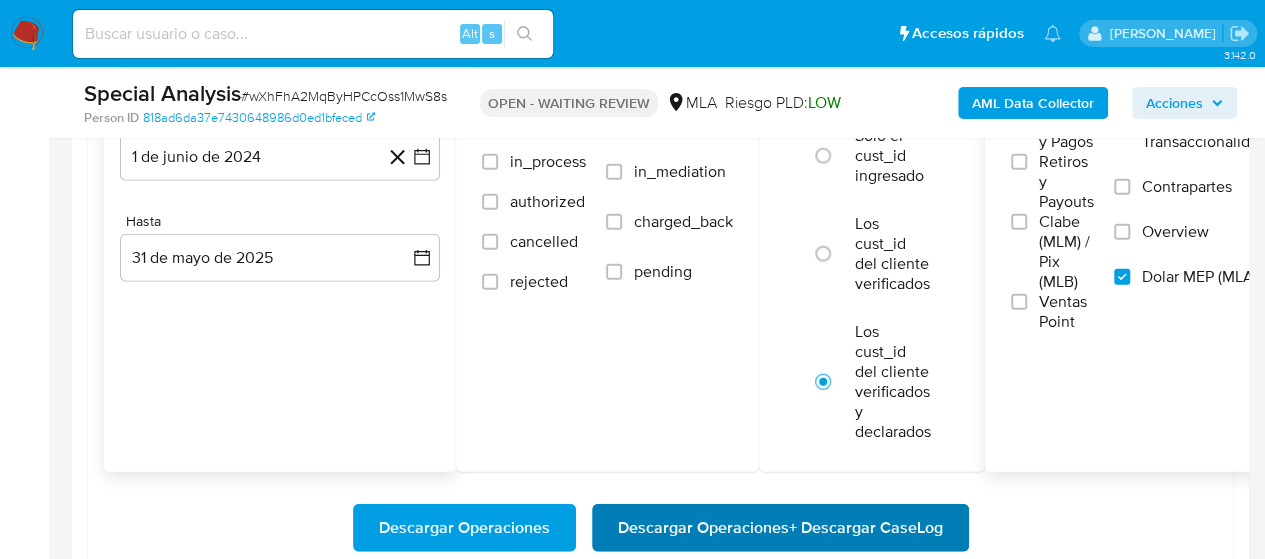 scroll, scrollTop: 2400, scrollLeft: 0, axis: vertical 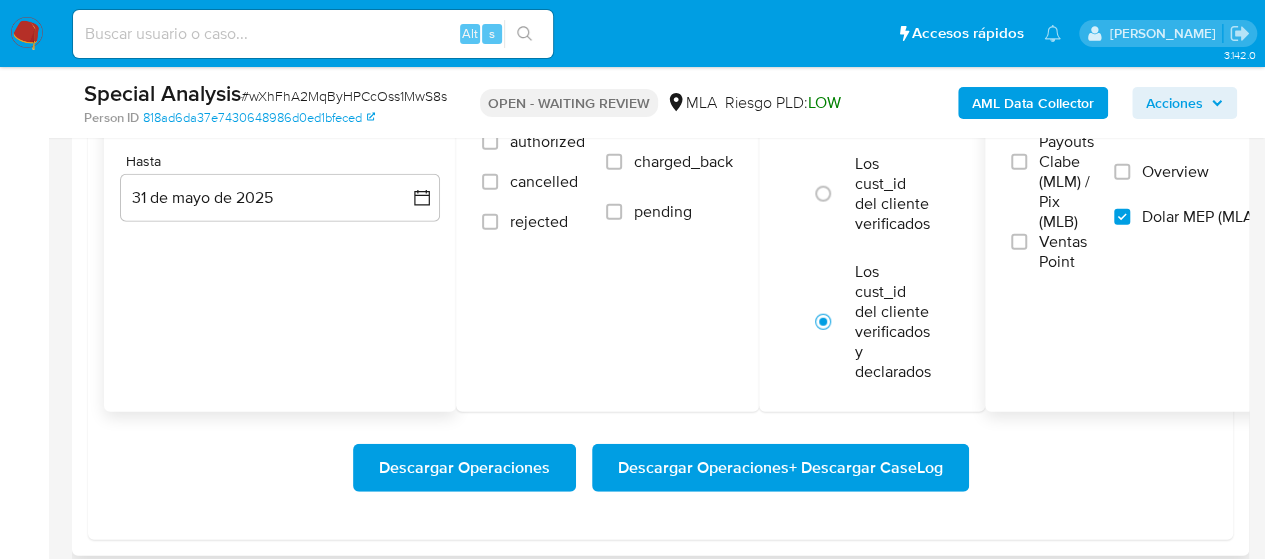 click on "Descargar Operaciones  +   Descargar CaseLog" at bounding box center (780, 468) 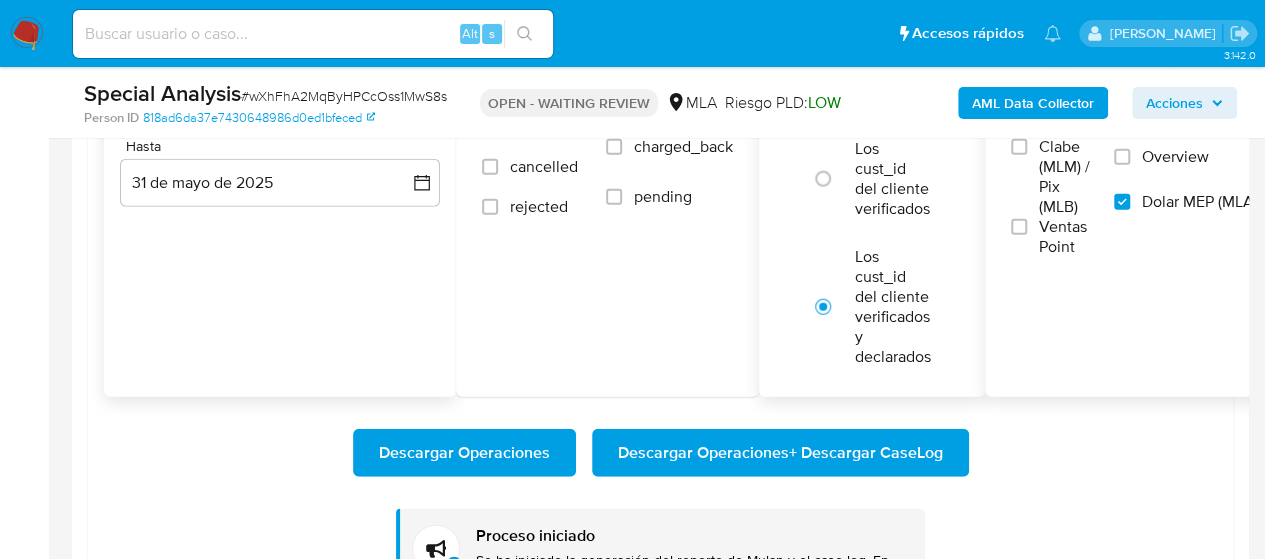 scroll, scrollTop: 2600, scrollLeft: 0, axis: vertical 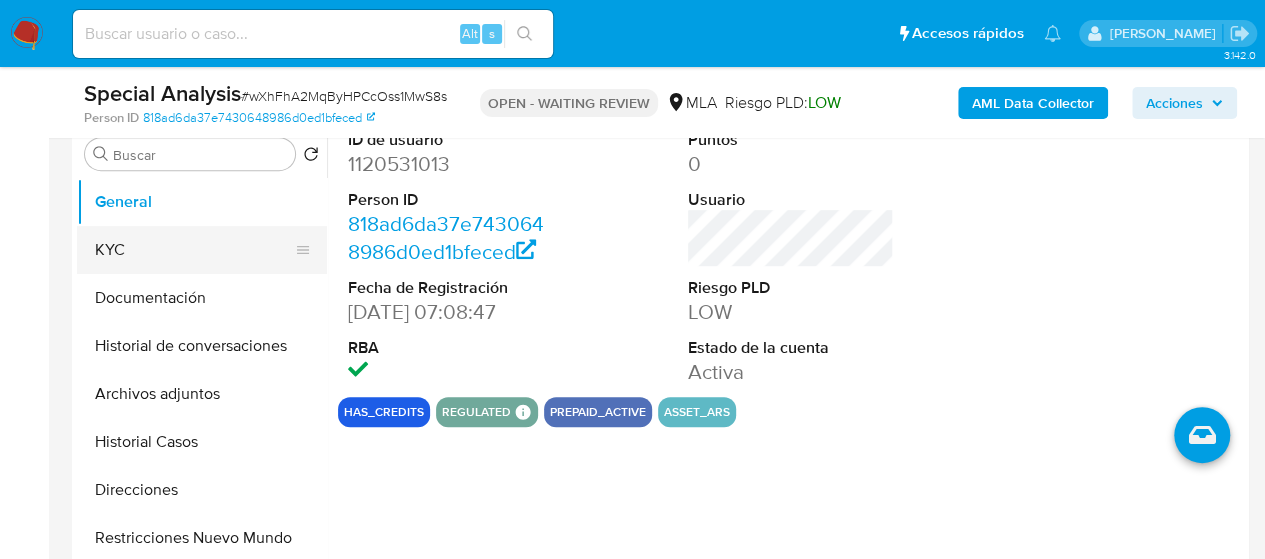 click on "KYC" at bounding box center [194, 250] 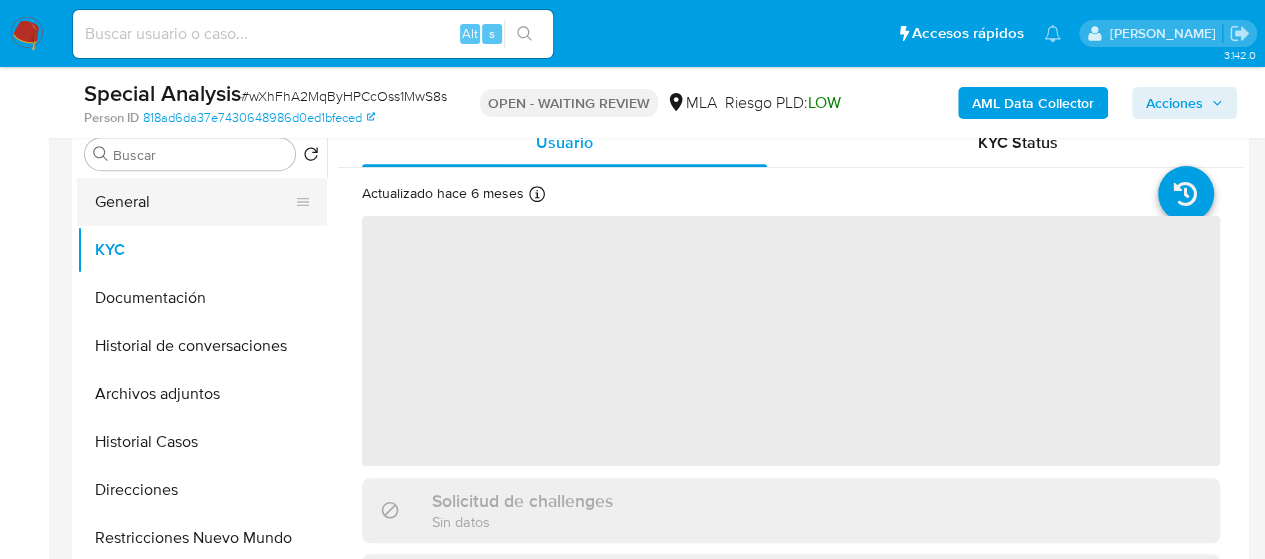 click on "General" at bounding box center [194, 202] 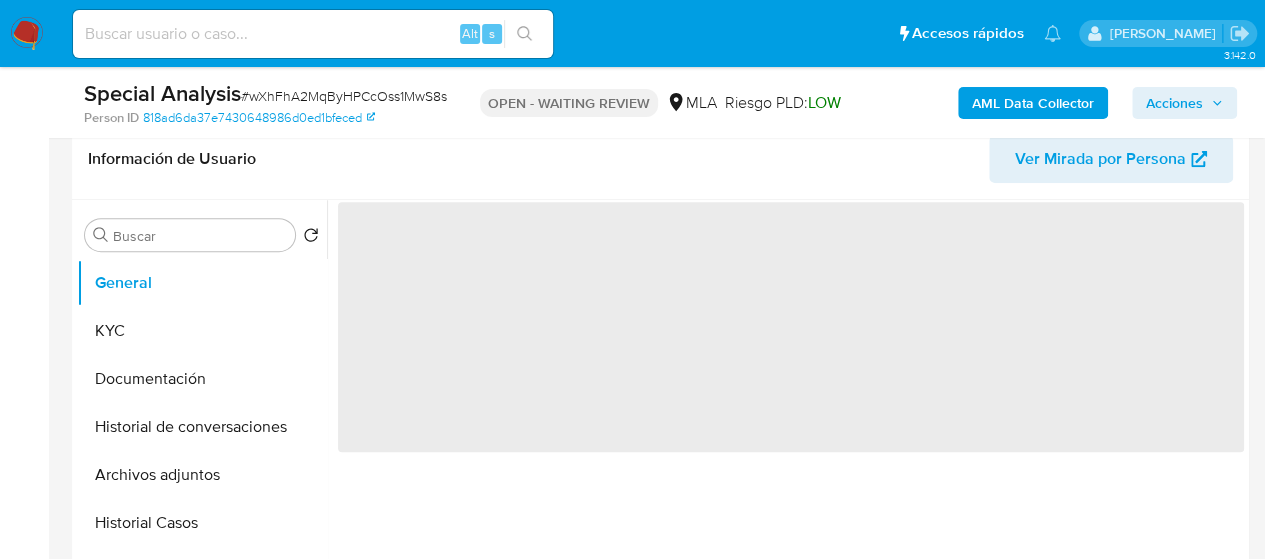 scroll, scrollTop: 300, scrollLeft: 0, axis: vertical 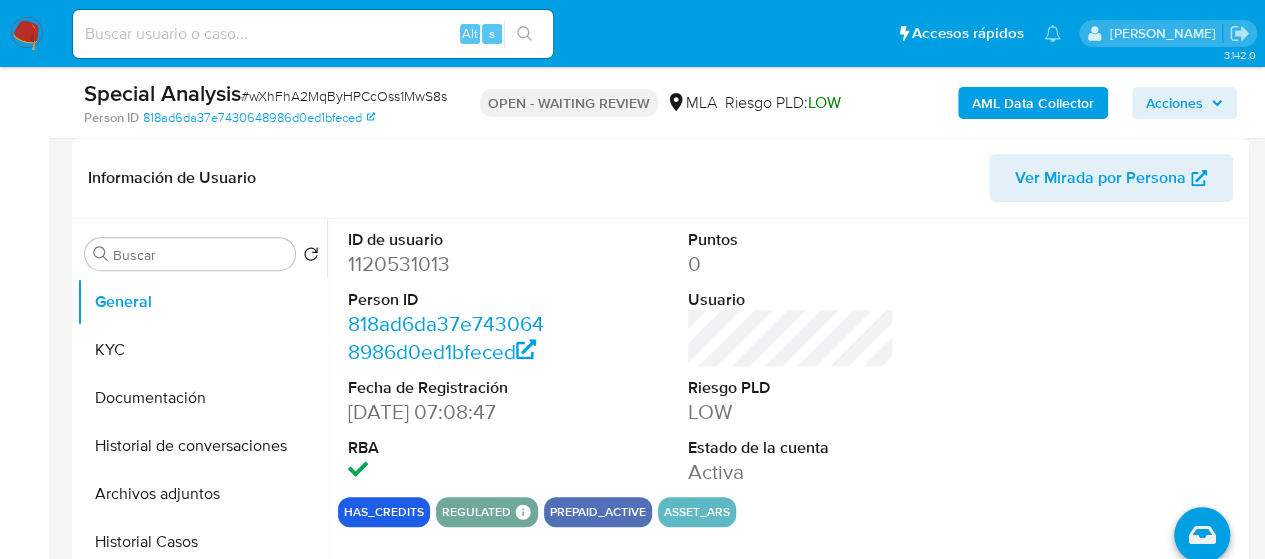 click on "1120531013" at bounding box center (451, 264) 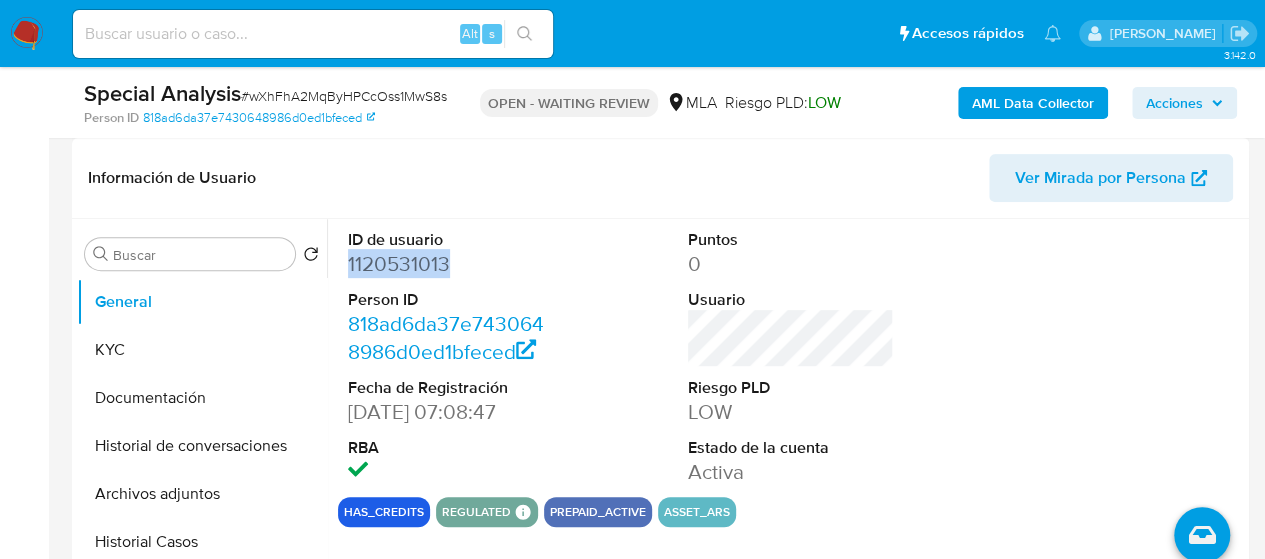 click on "1120531013" at bounding box center (451, 264) 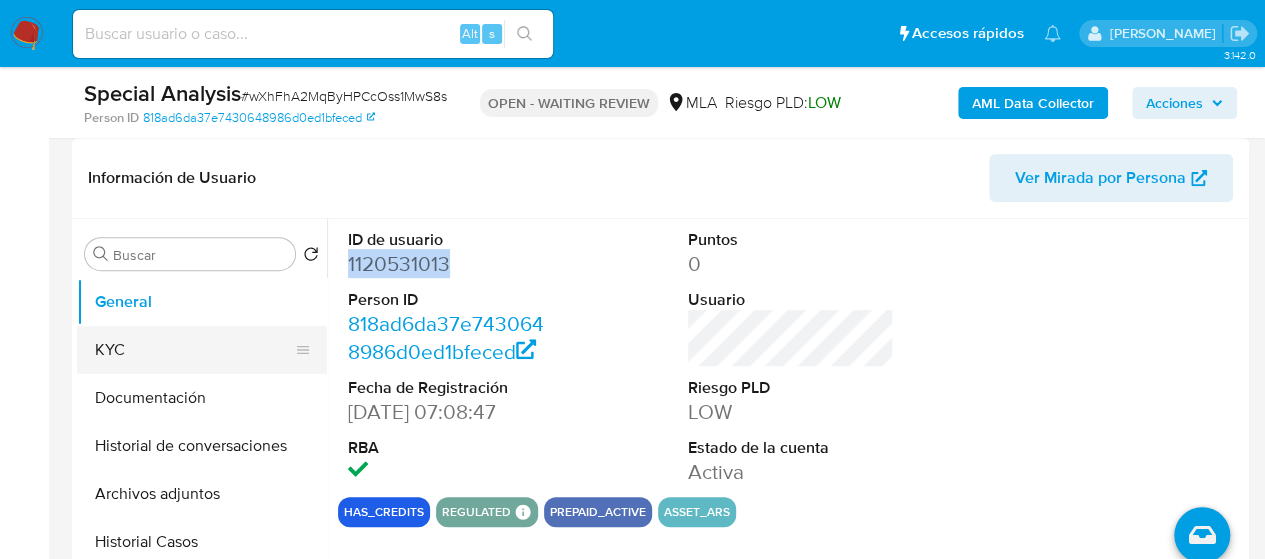 click on "KYC" at bounding box center (194, 350) 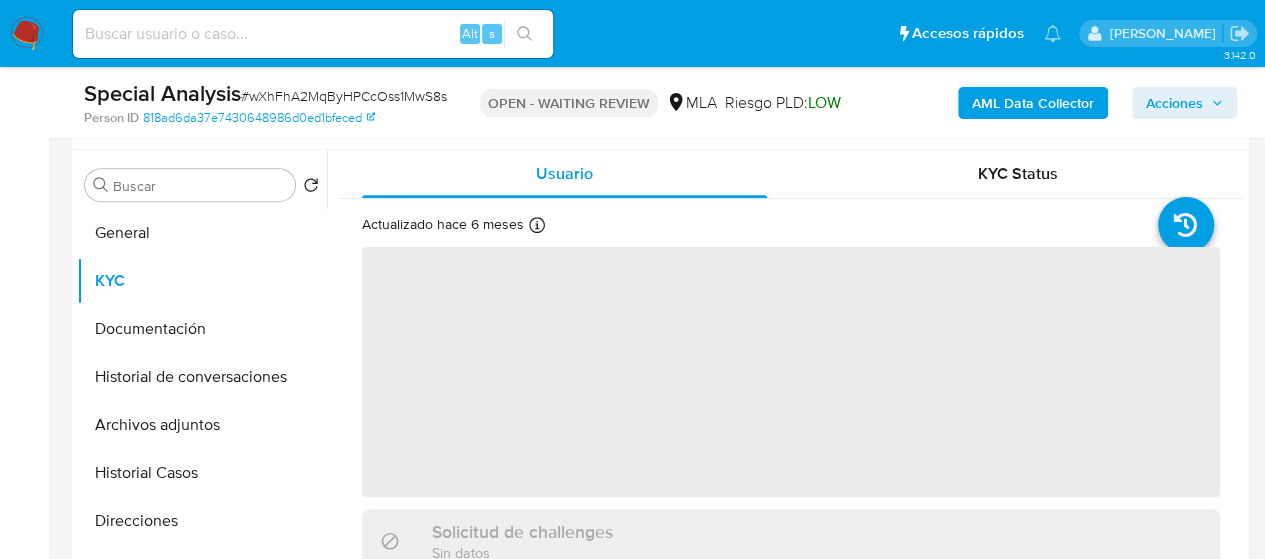 scroll, scrollTop: 400, scrollLeft: 0, axis: vertical 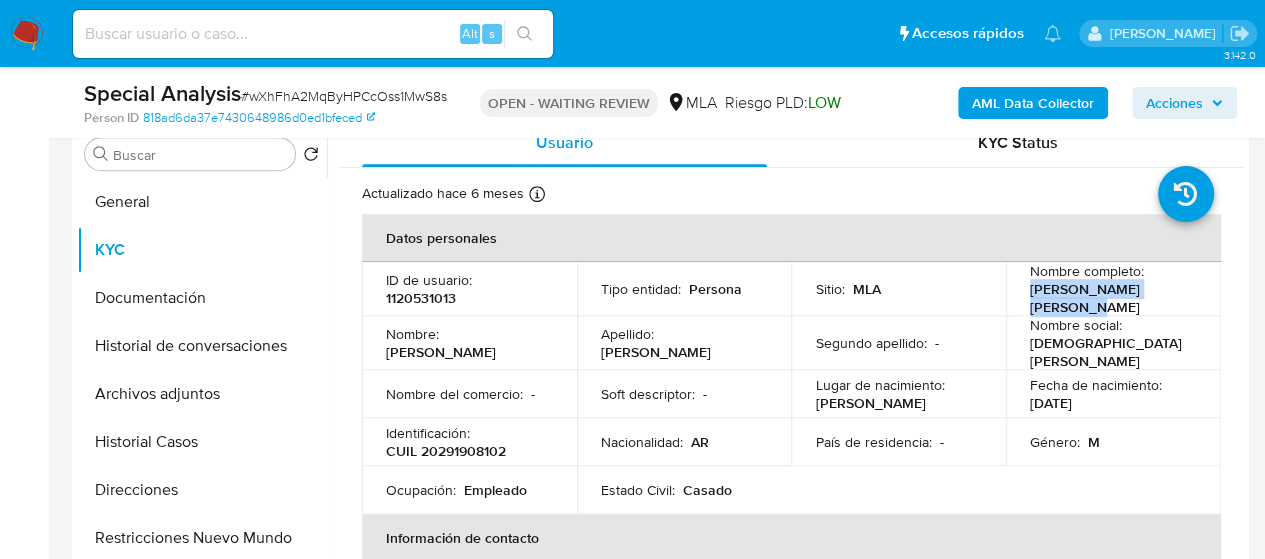 drag, startPoint x: 1024, startPoint y: 298, endPoint x: 1175, endPoint y: 295, distance: 151.0298 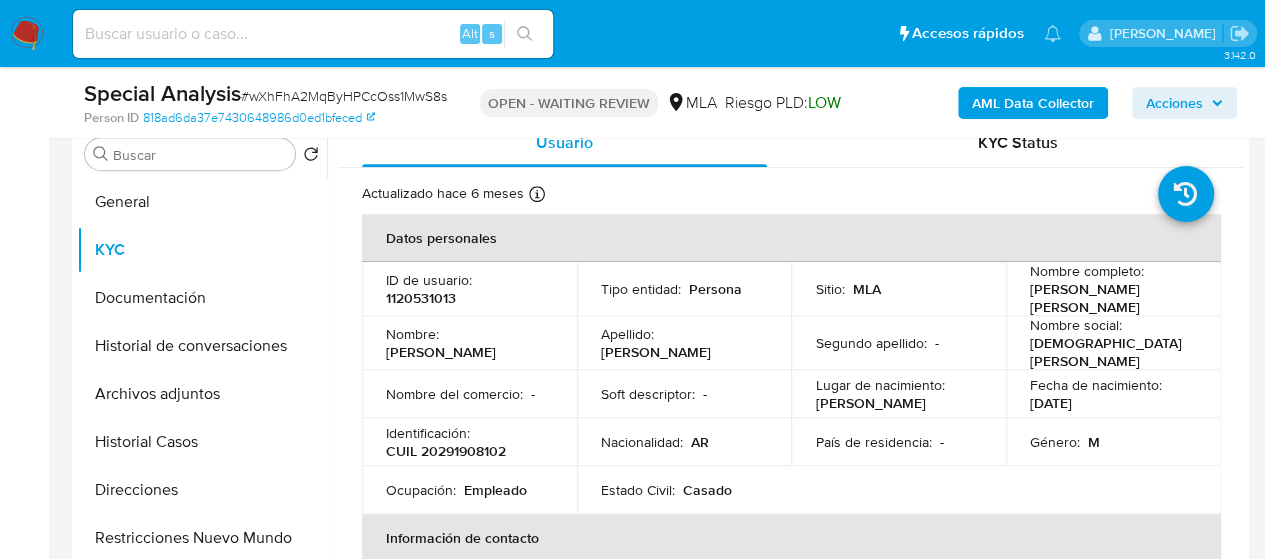 click on "CUIL 20291908102" at bounding box center [446, 451] 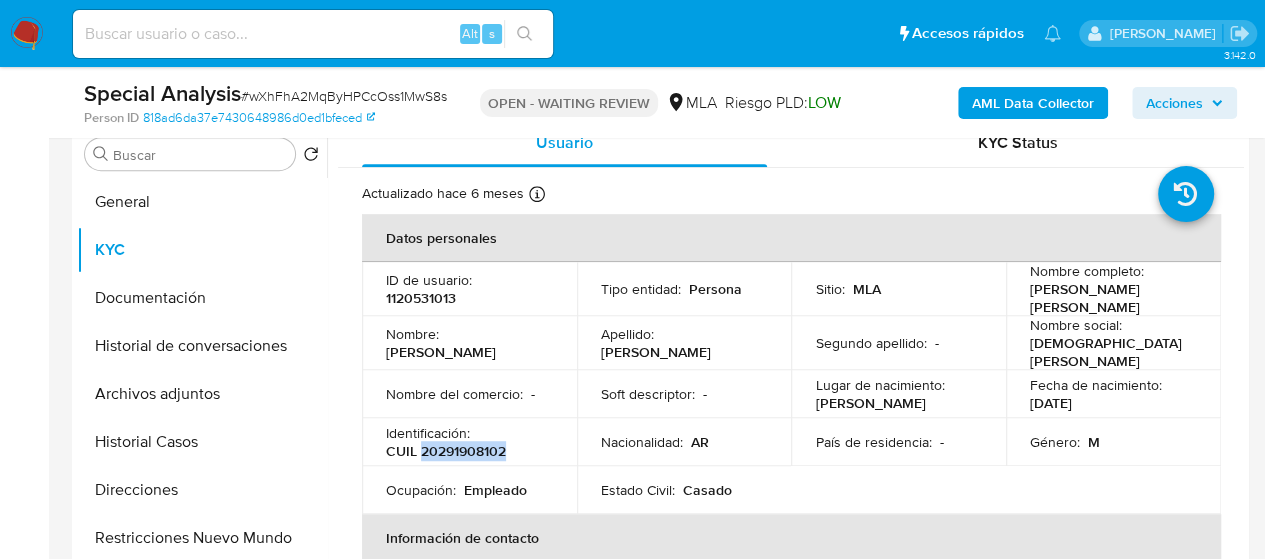 click on "CUIL 20291908102" at bounding box center (446, 451) 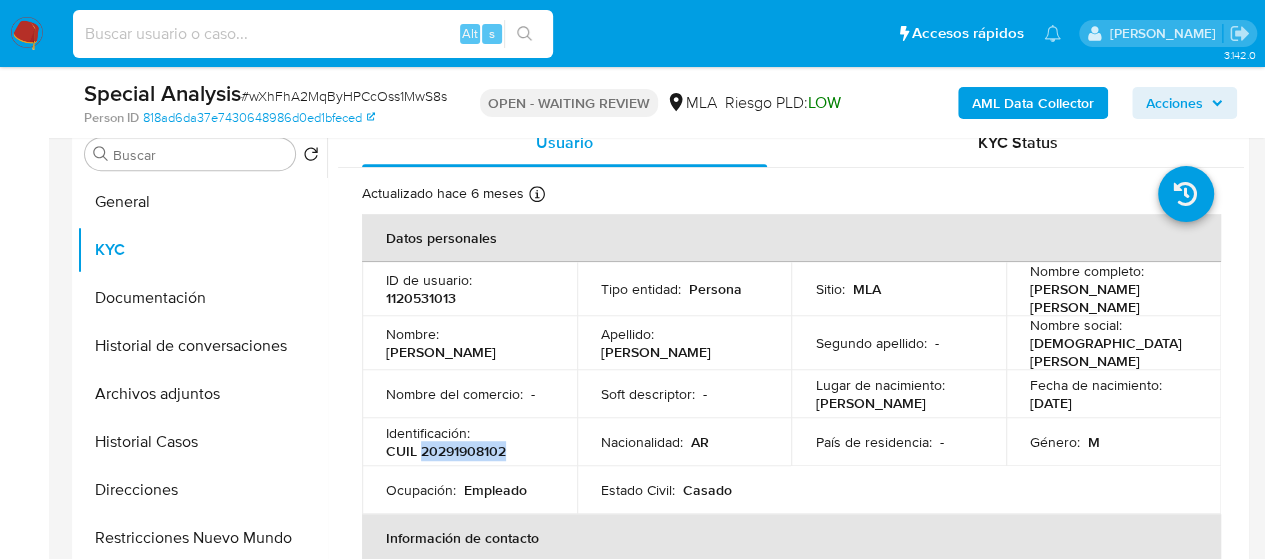 click at bounding box center (313, 34) 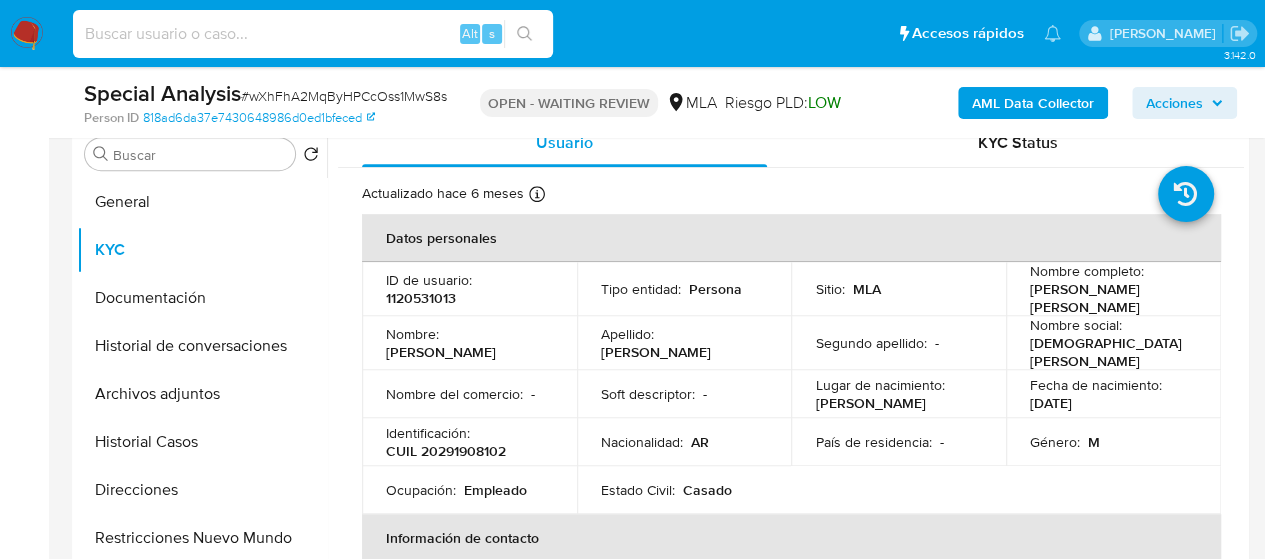 paste on "TTD92SuCZWAYQIvnmQboETd8" 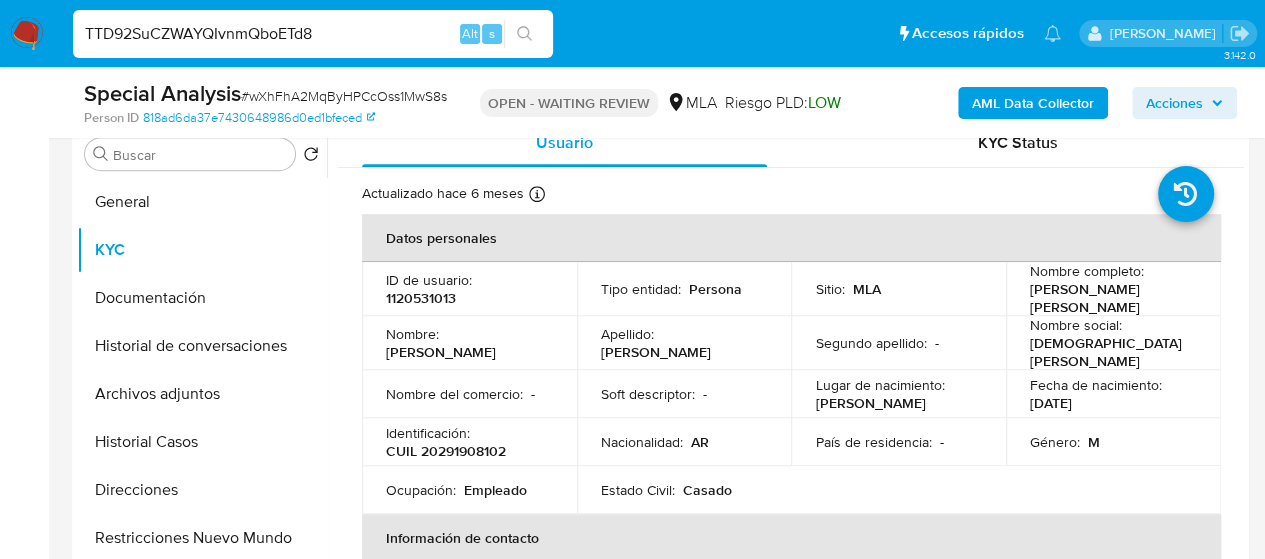 type on "TTD92SuCZWAYQIvnmQboETd8" 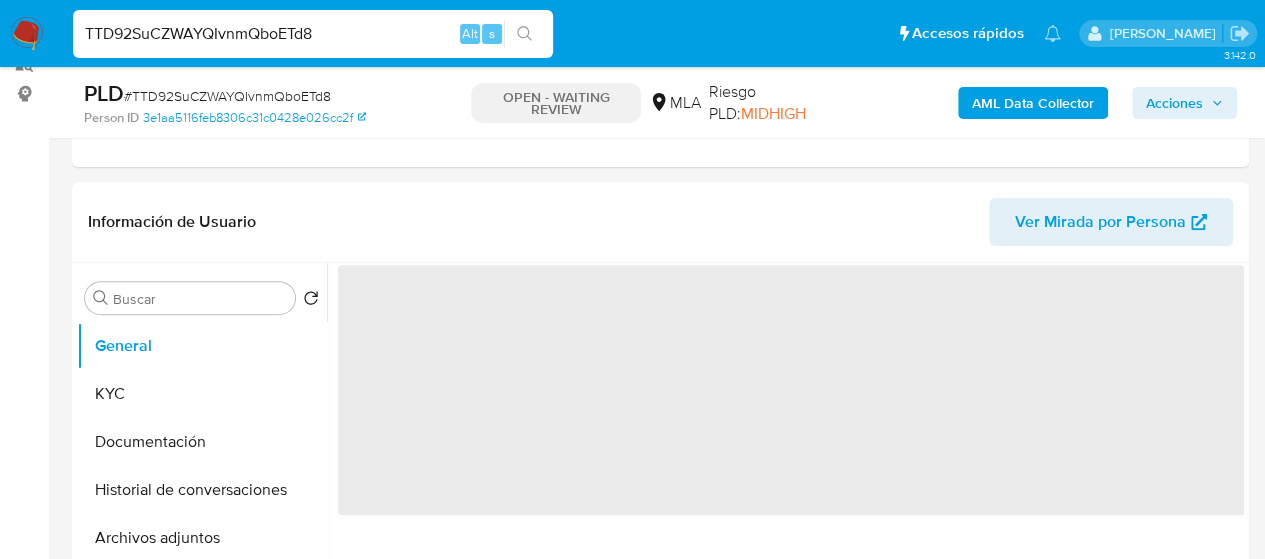 scroll, scrollTop: 300, scrollLeft: 0, axis: vertical 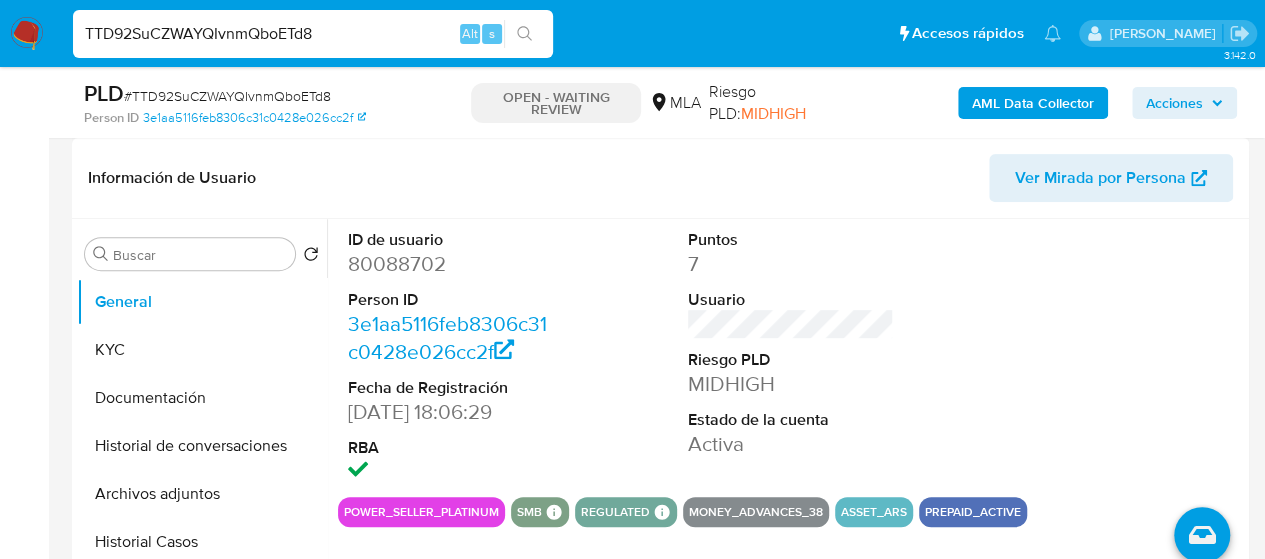 select on "10" 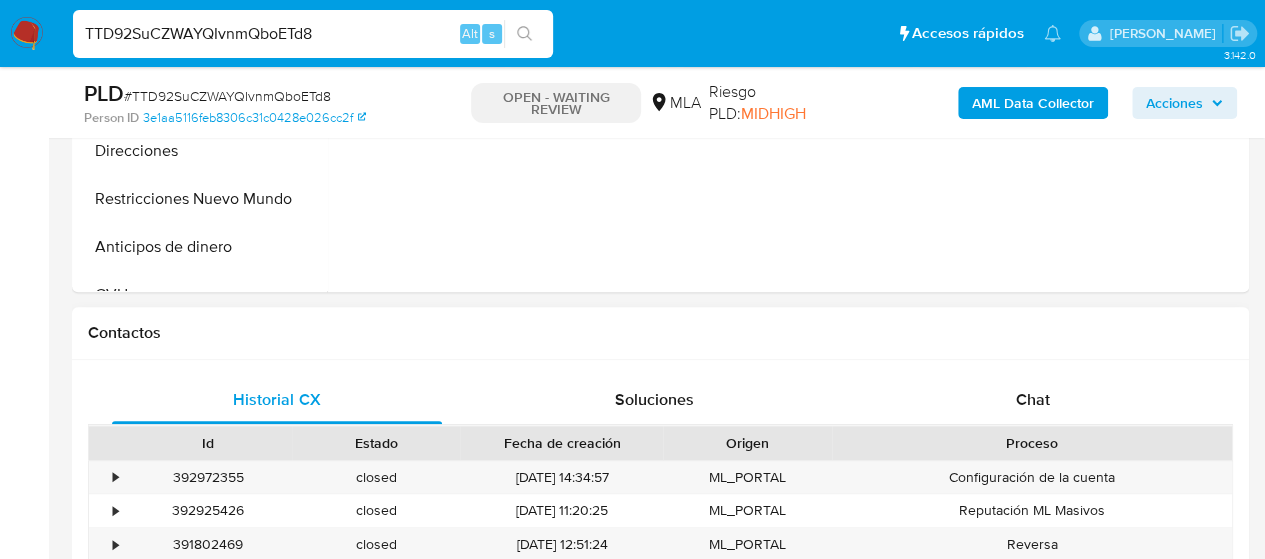 scroll, scrollTop: 800, scrollLeft: 0, axis: vertical 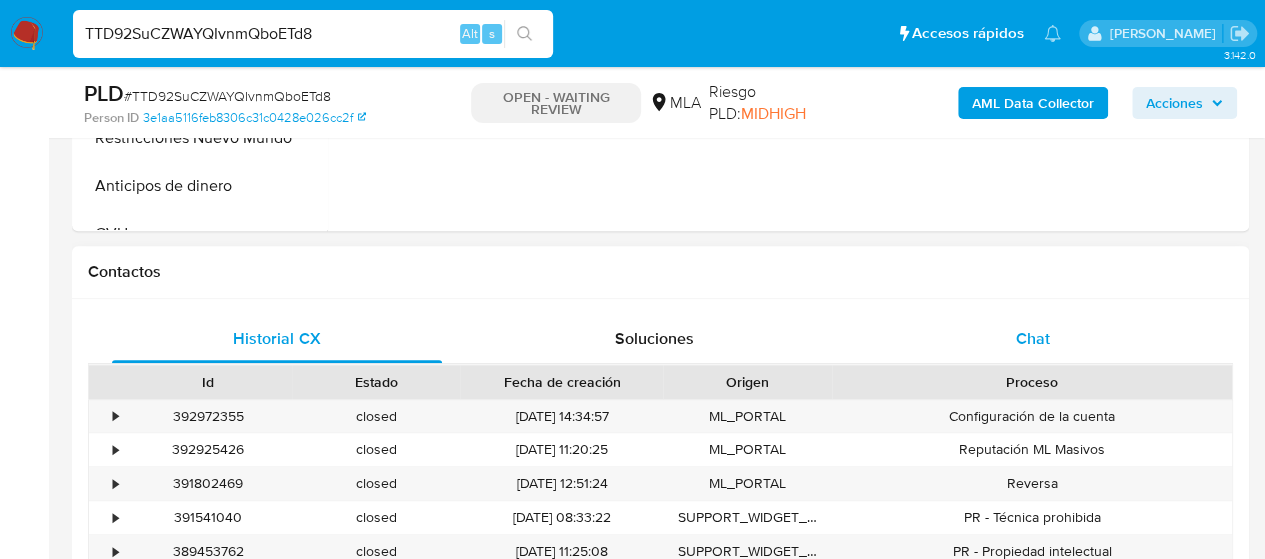 click on "Chat" at bounding box center [1033, 339] 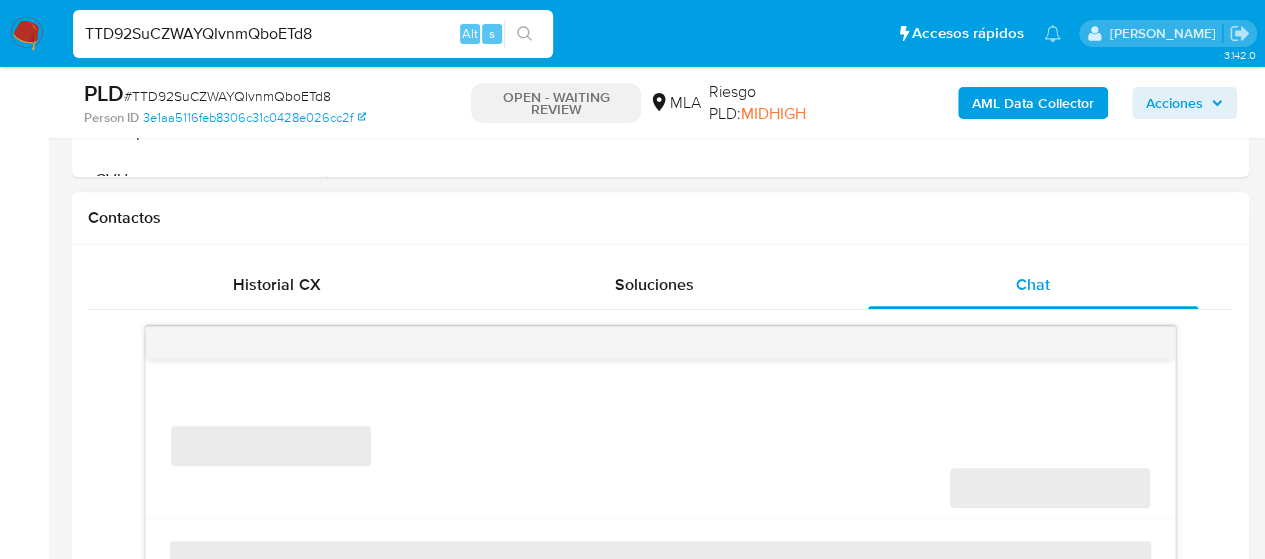 scroll, scrollTop: 900, scrollLeft: 0, axis: vertical 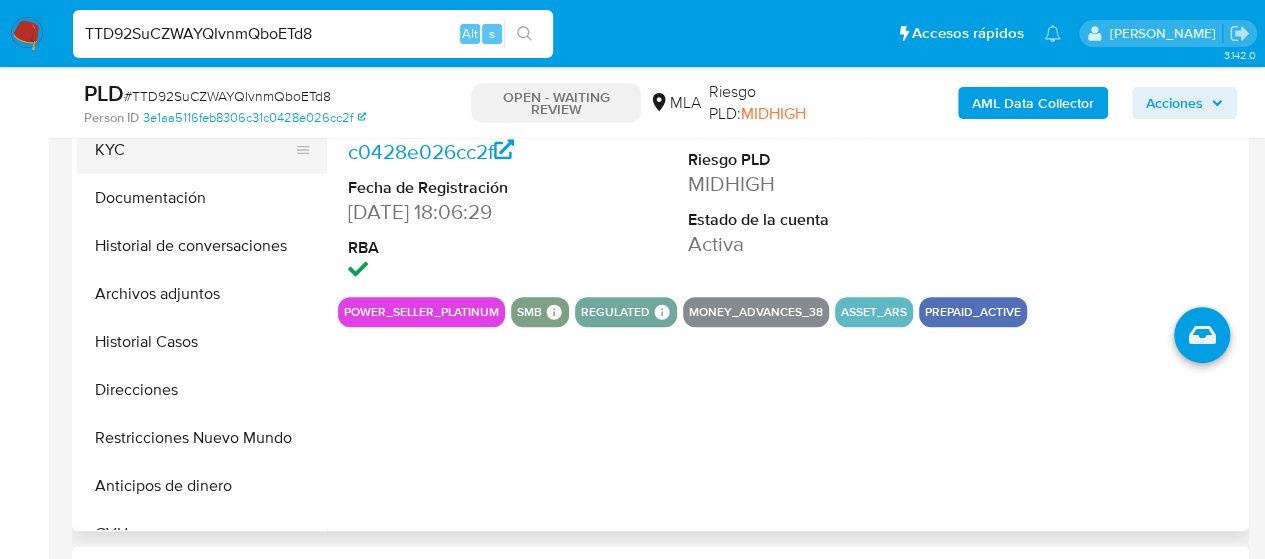 click on "KYC" at bounding box center [194, 150] 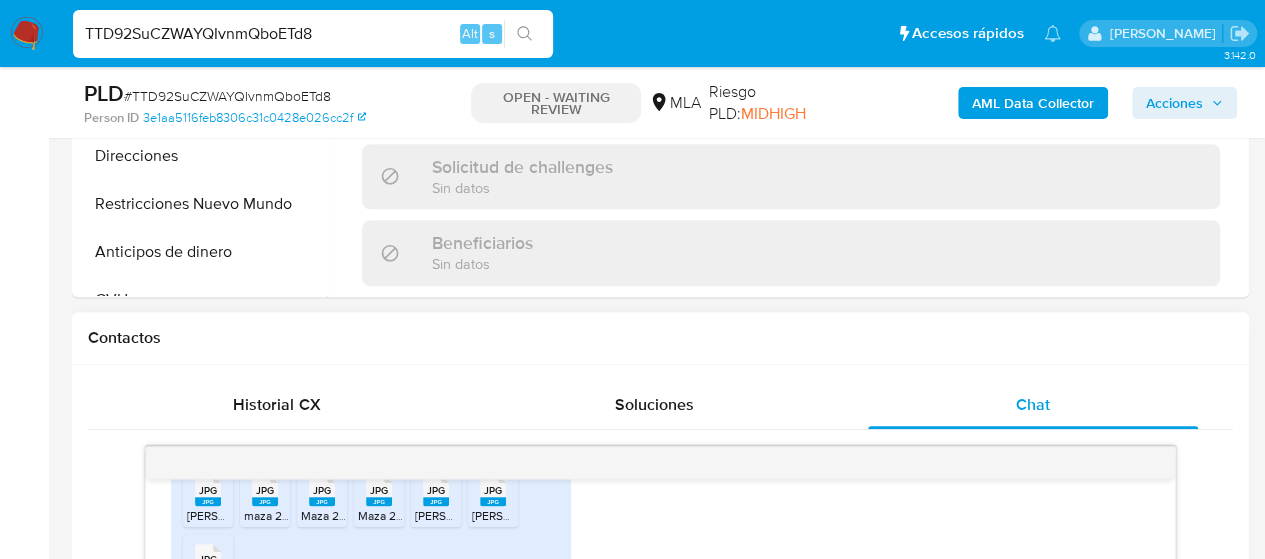 scroll, scrollTop: 900, scrollLeft: 0, axis: vertical 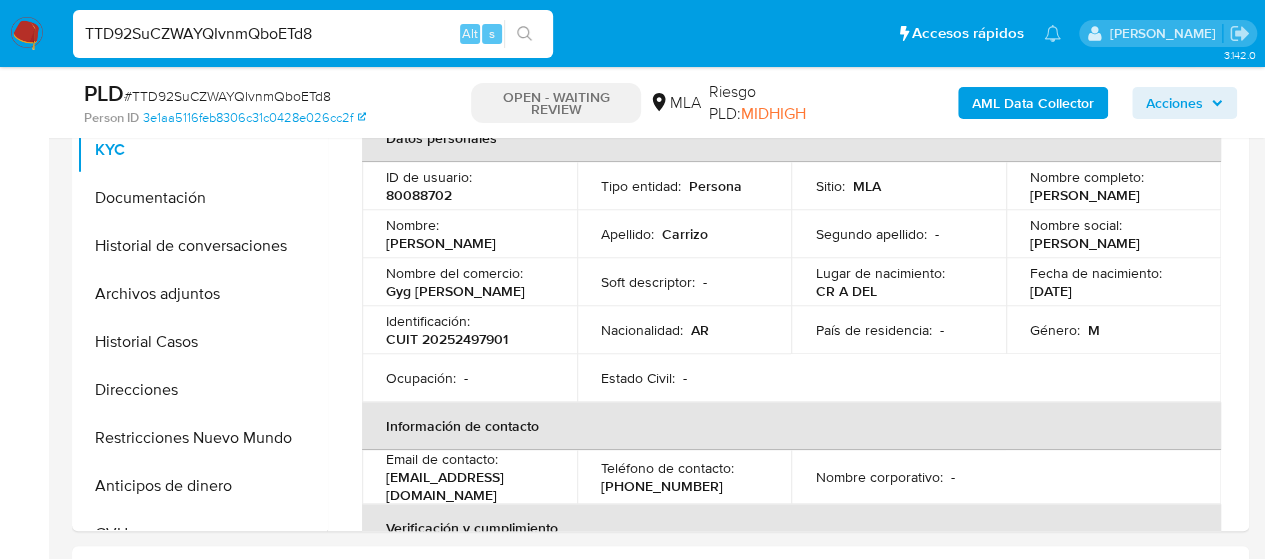 click on "TTD92SuCZWAYQIvnmQboETd8" at bounding box center (313, 34) 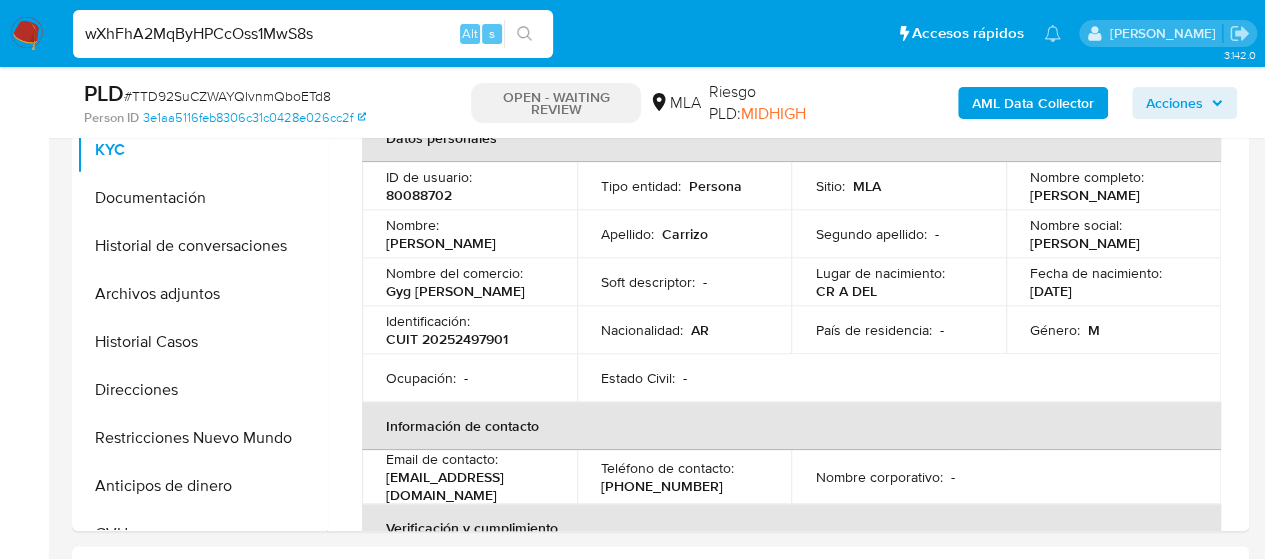type on "wXhFhA2MqByHPCcOss1MwS8s" 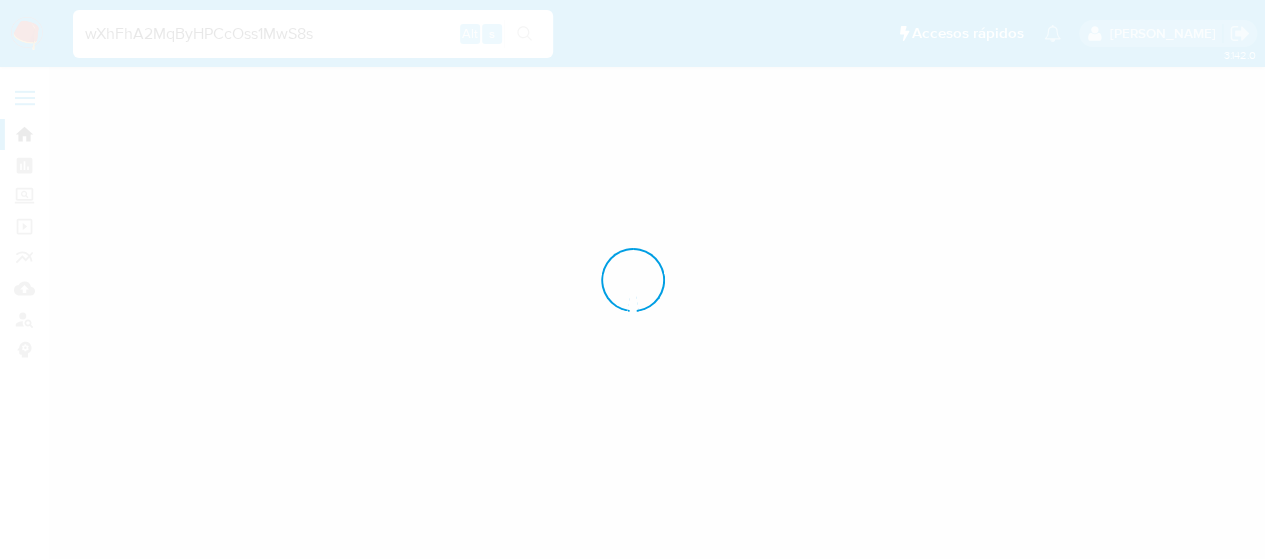 scroll, scrollTop: 0, scrollLeft: 0, axis: both 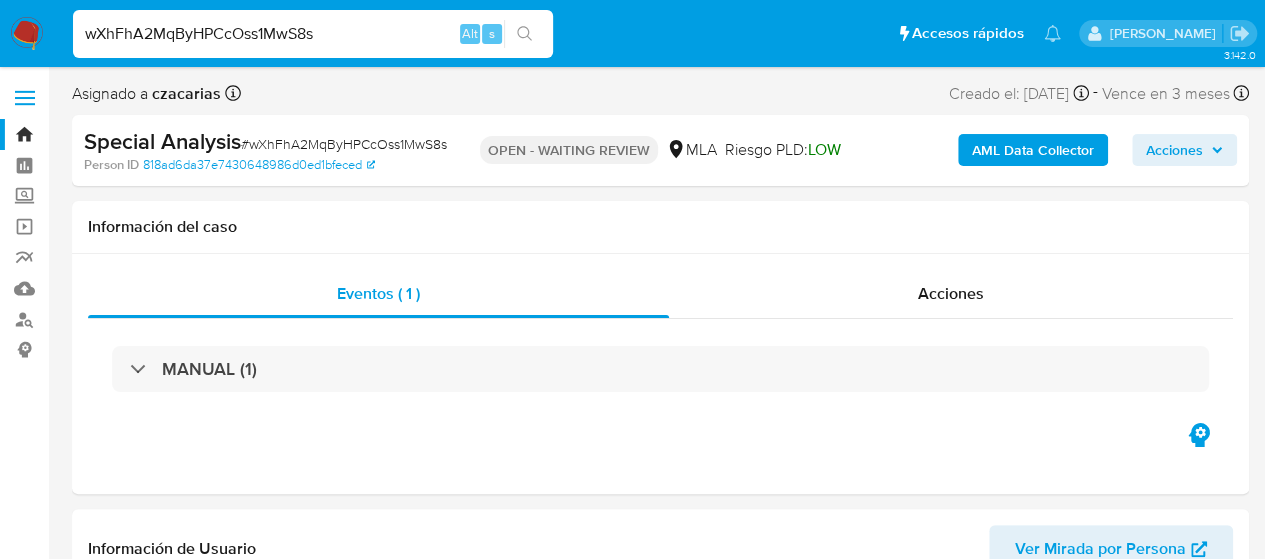 click at bounding box center [25, 98] 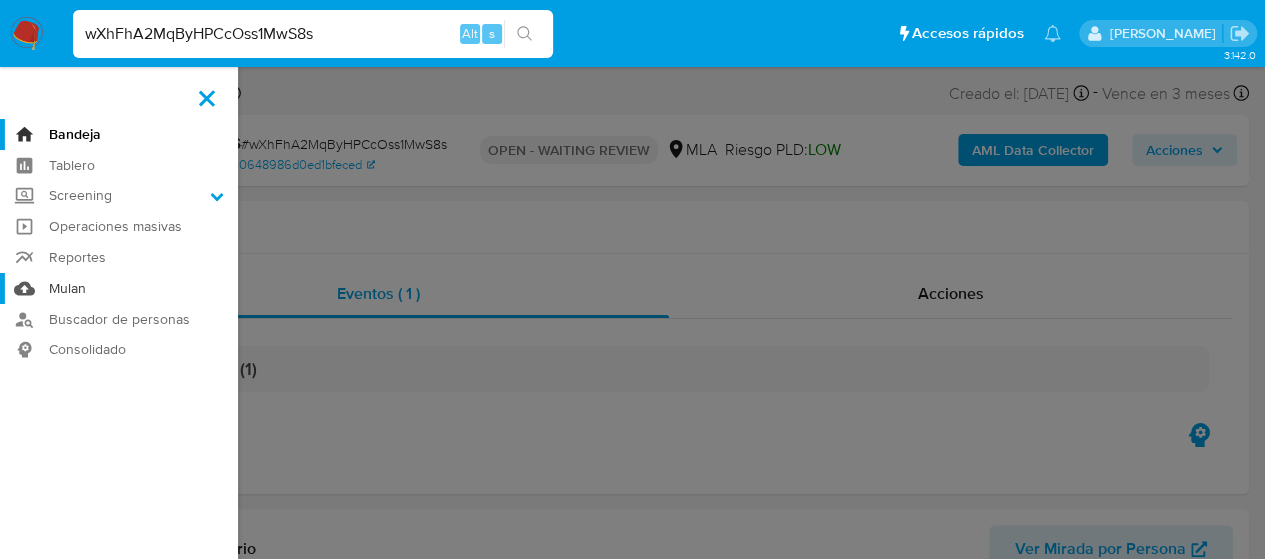 select on "10" 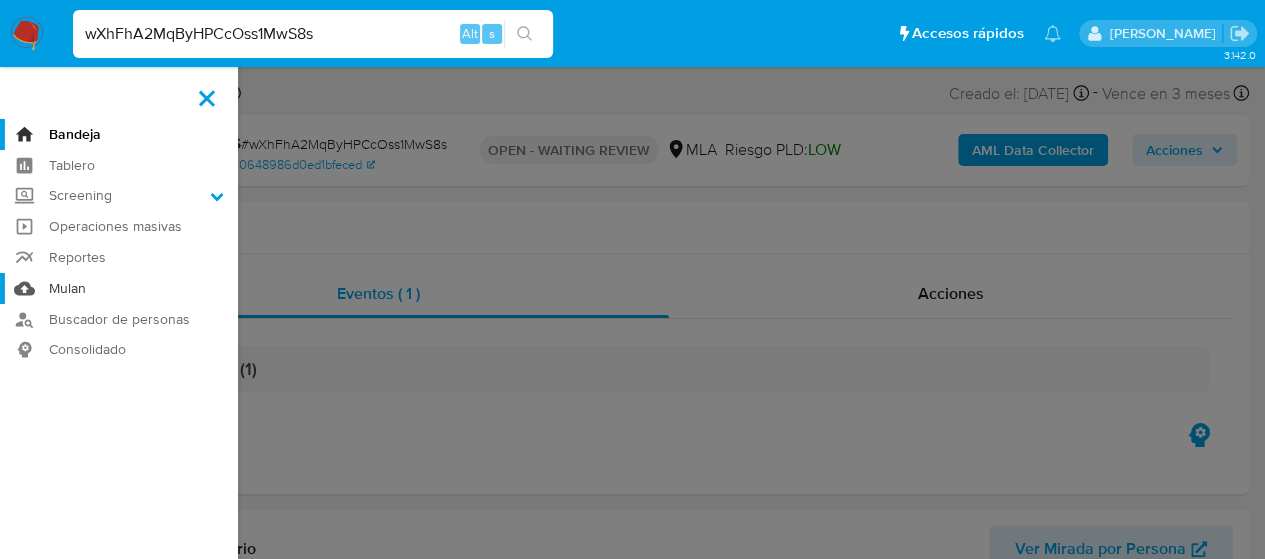 click on "Mulan" at bounding box center (119, 288) 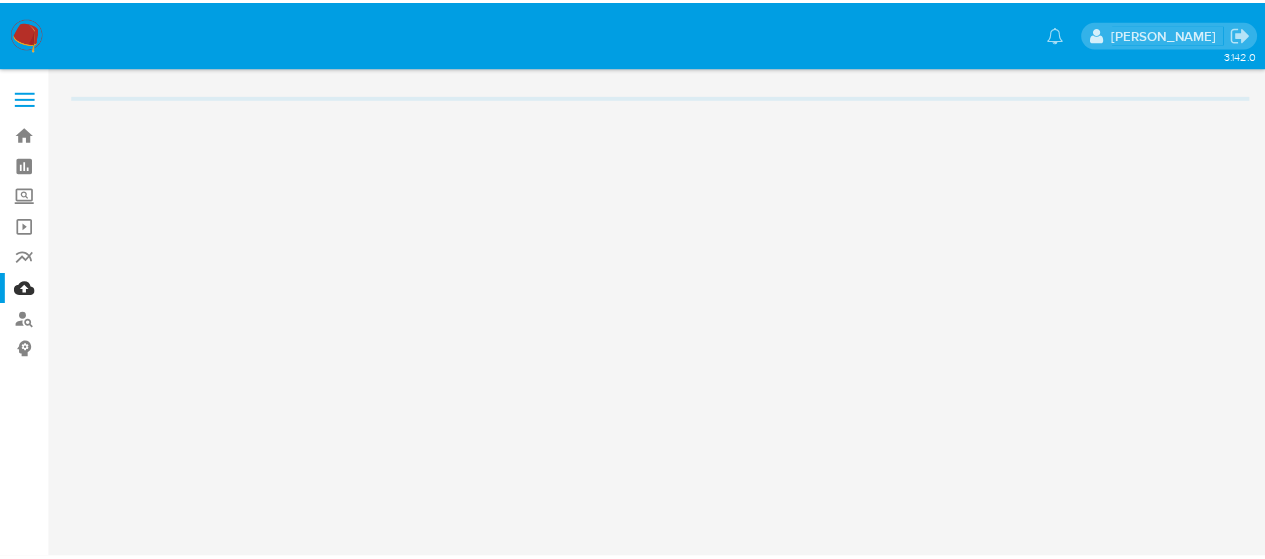 scroll, scrollTop: 0, scrollLeft: 0, axis: both 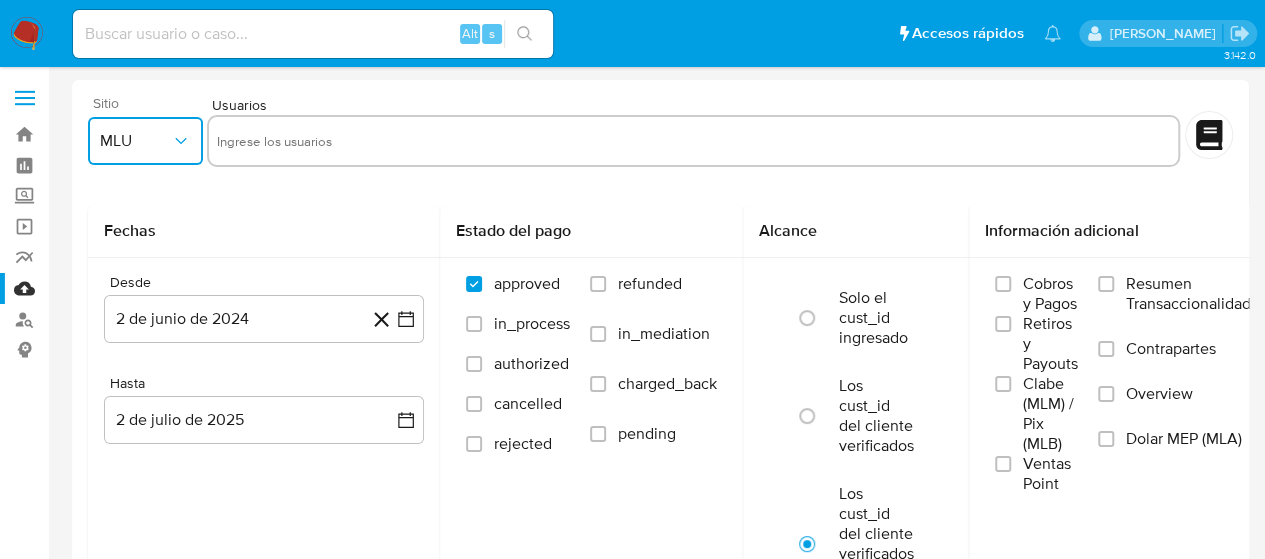 click 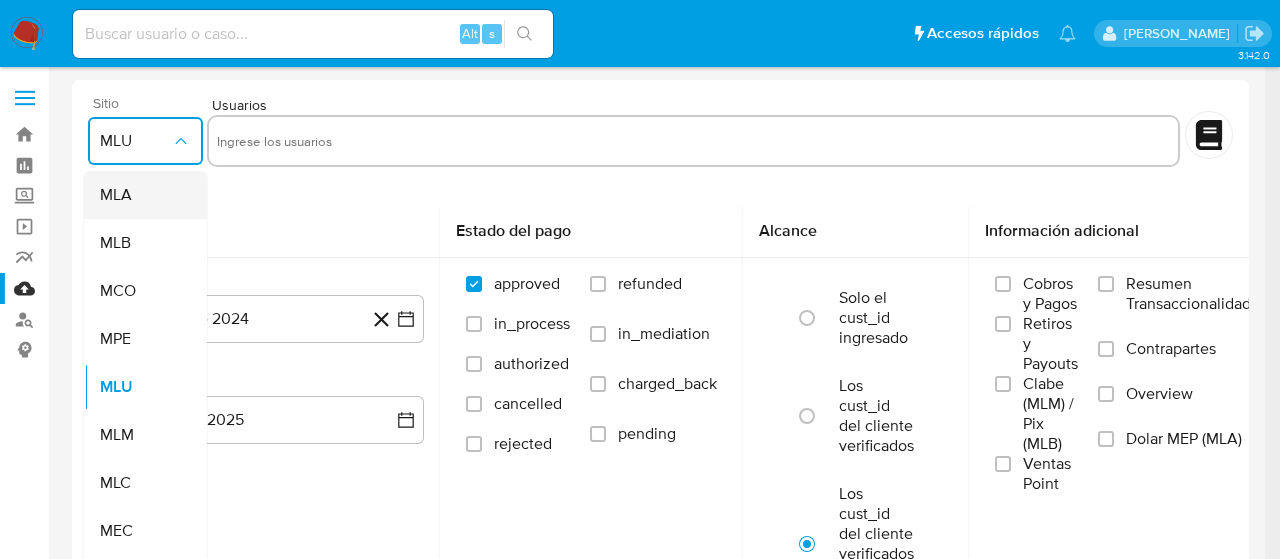 click on "MLA" at bounding box center [139, 195] 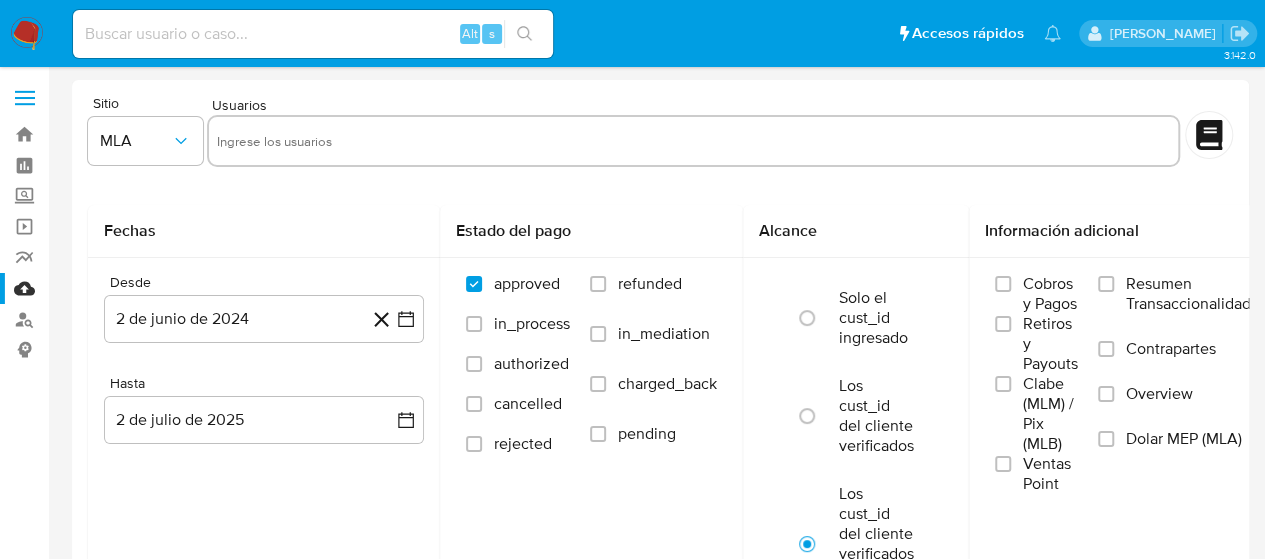 click at bounding box center [693, 141] 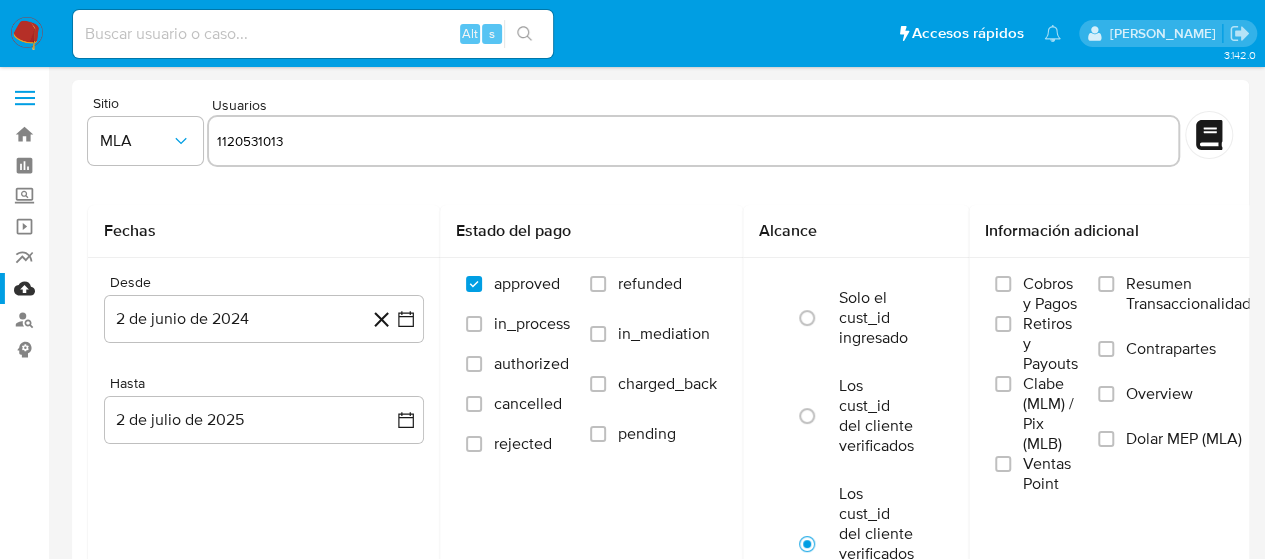 type 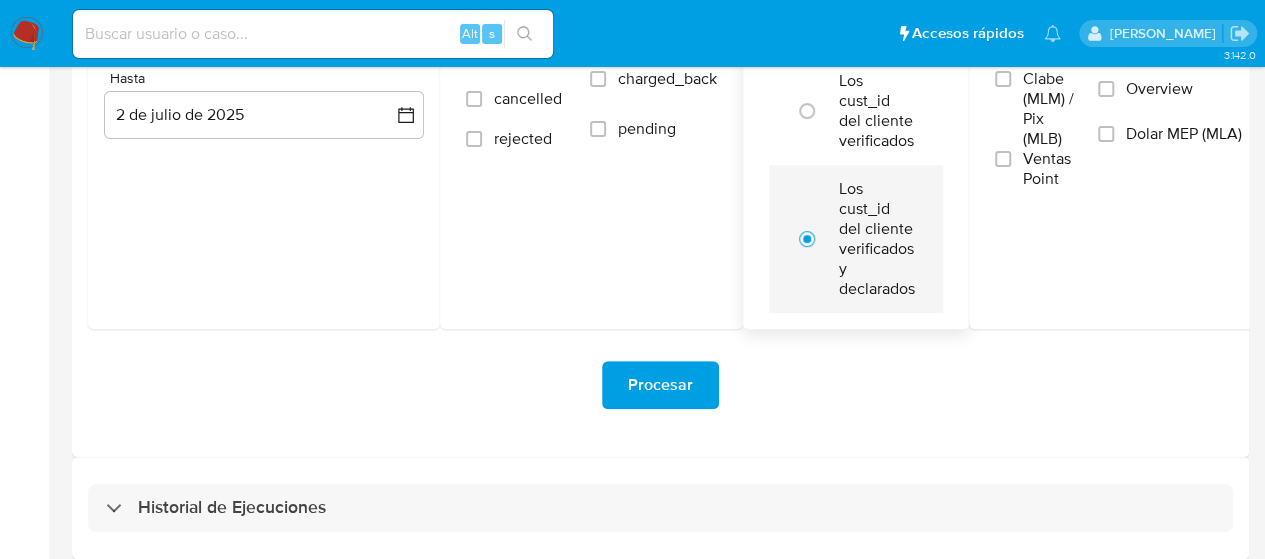 scroll, scrollTop: 317, scrollLeft: 0, axis: vertical 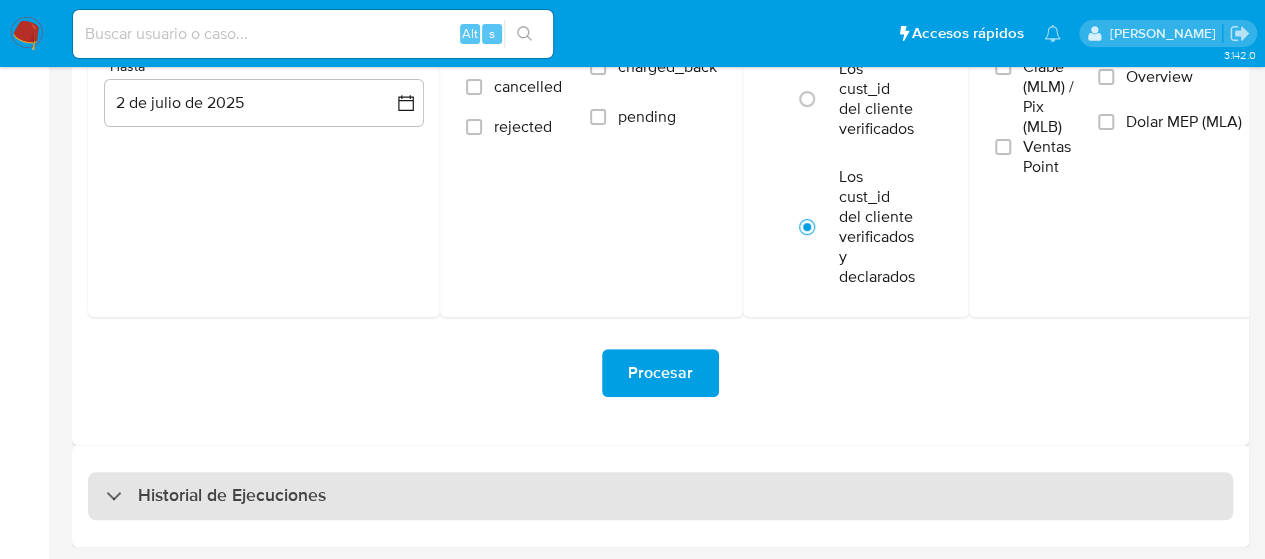 click on "Historial de Ejecuciones" at bounding box center [232, 496] 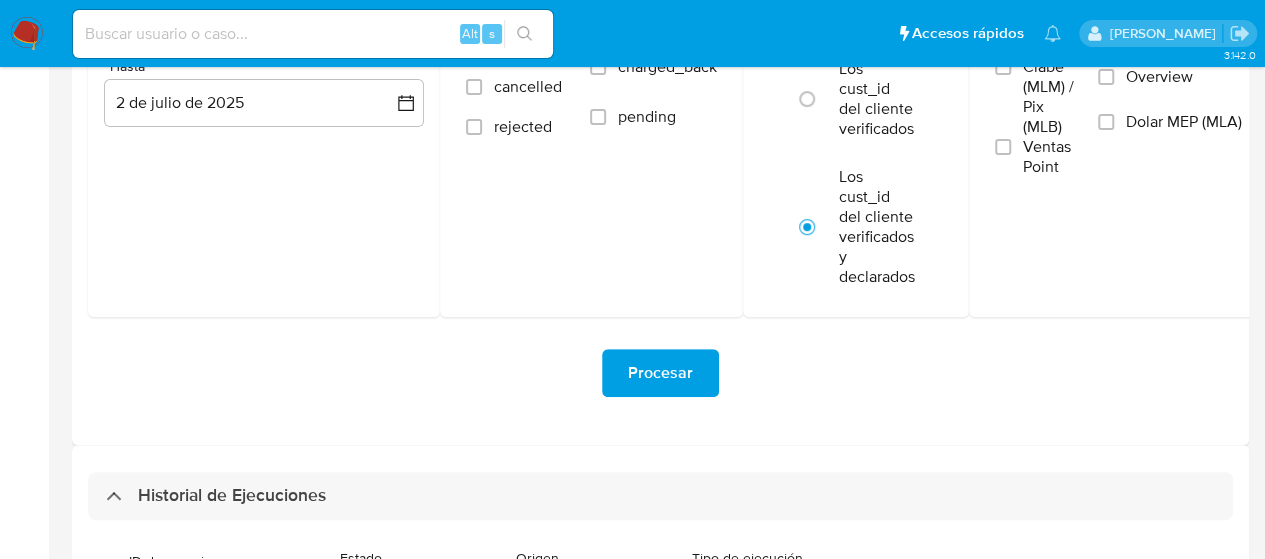 scroll, scrollTop: 617, scrollLeft: 0, axis: vertical 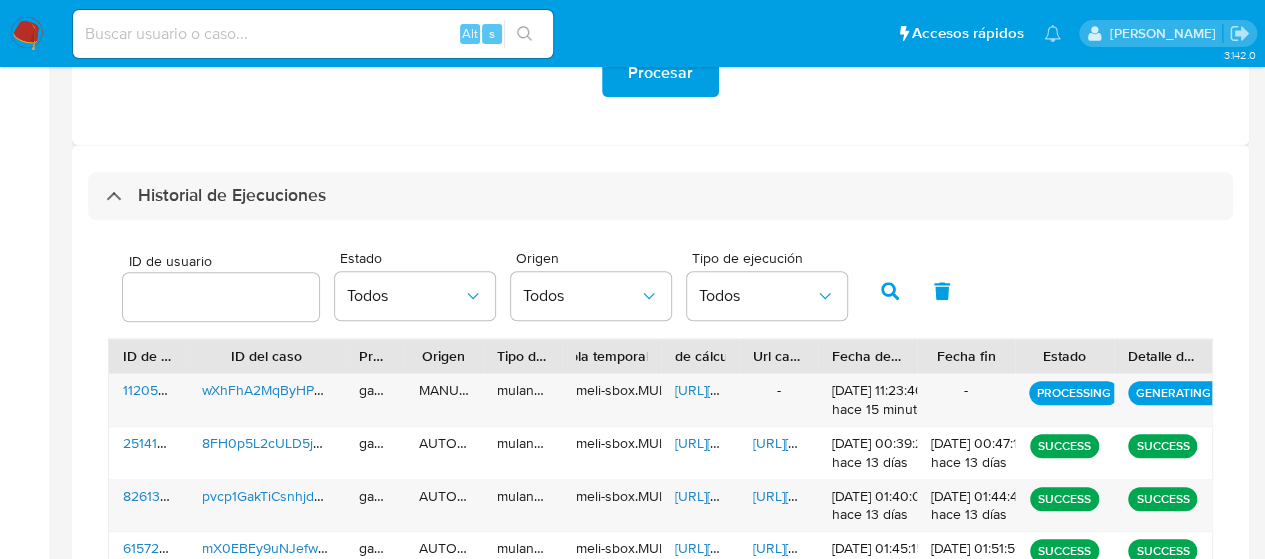 click at bounding box center [221, 297] 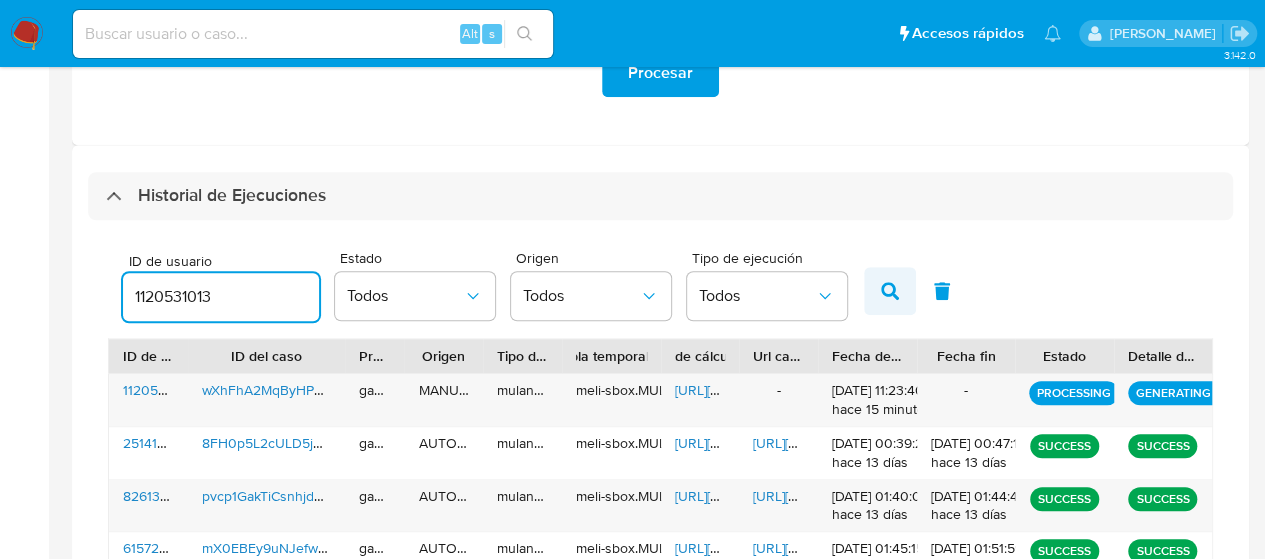 type on "1120531013" 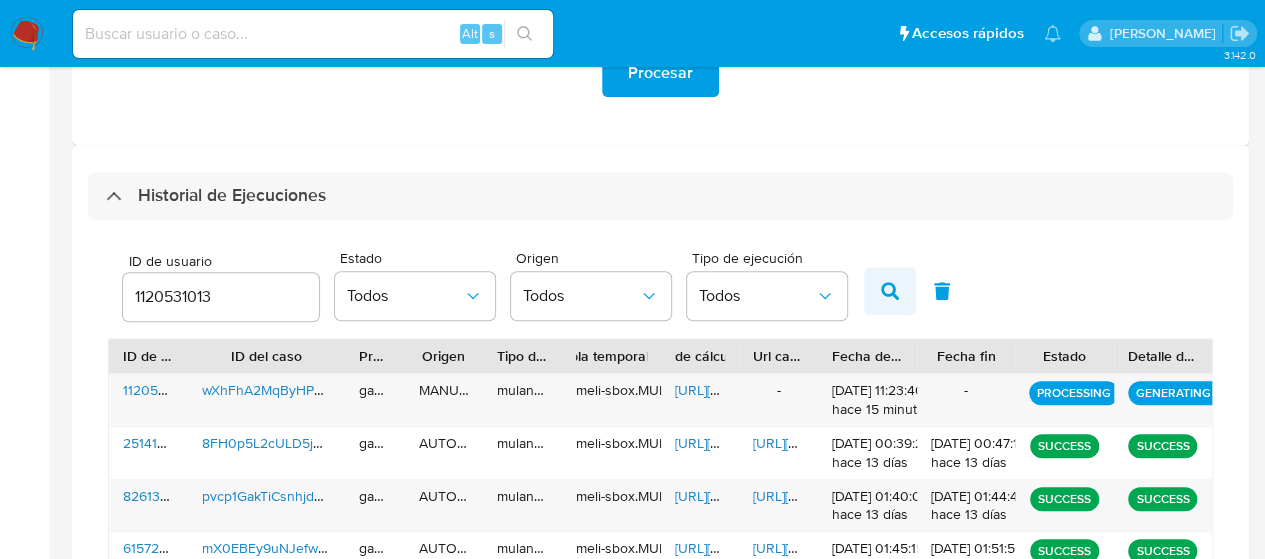 click at bounding box center (890, 291) 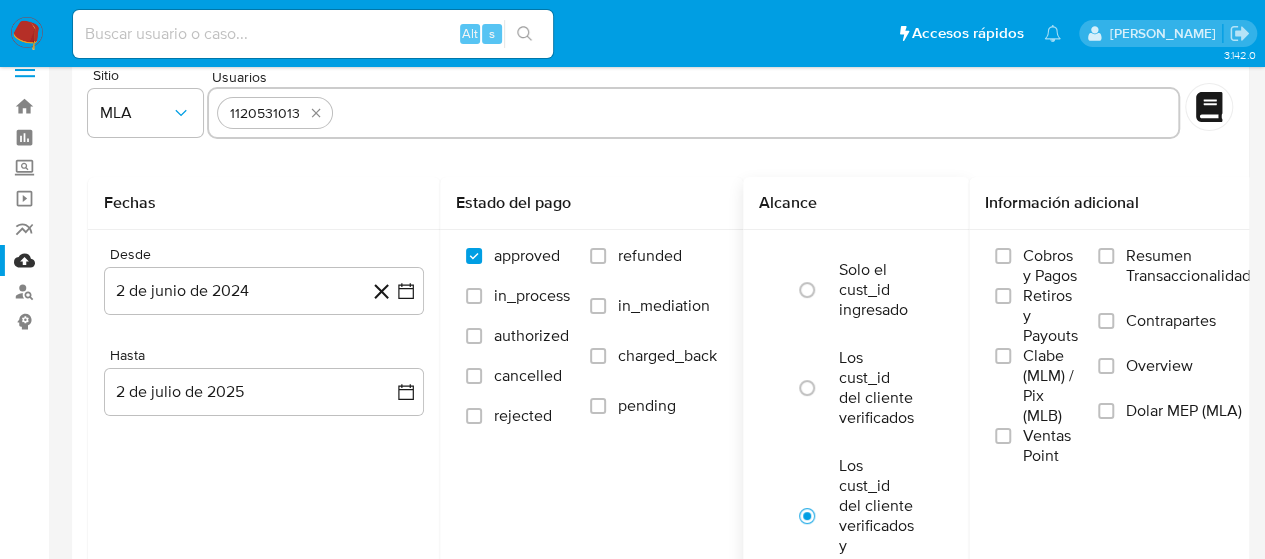 scroll, scrollTop: 0, scrollLeft: 0, axis: both 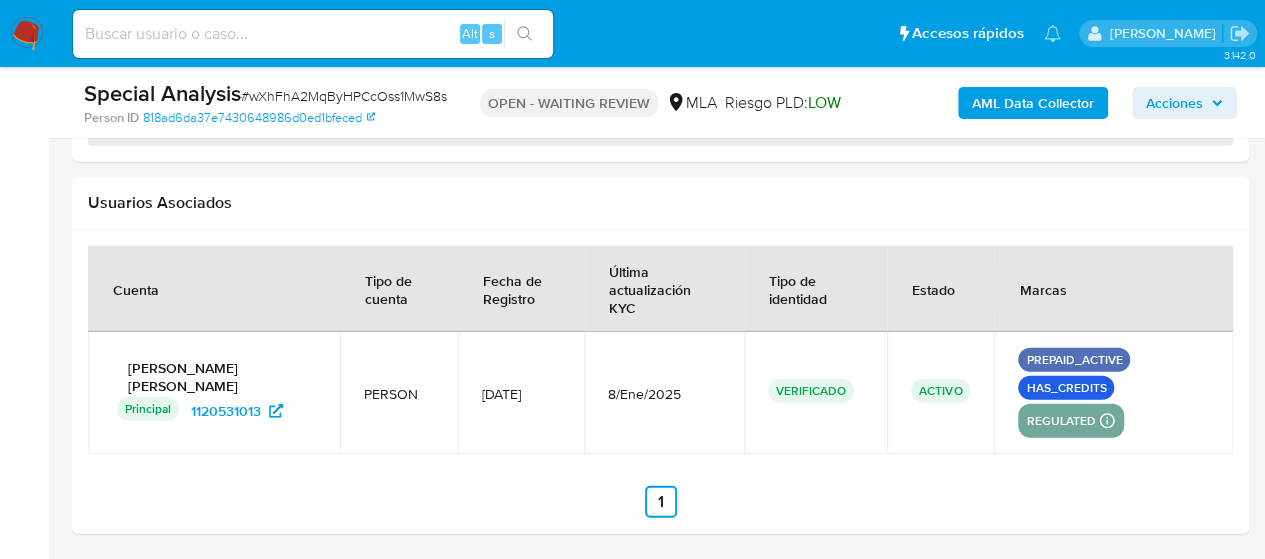 select on "10" 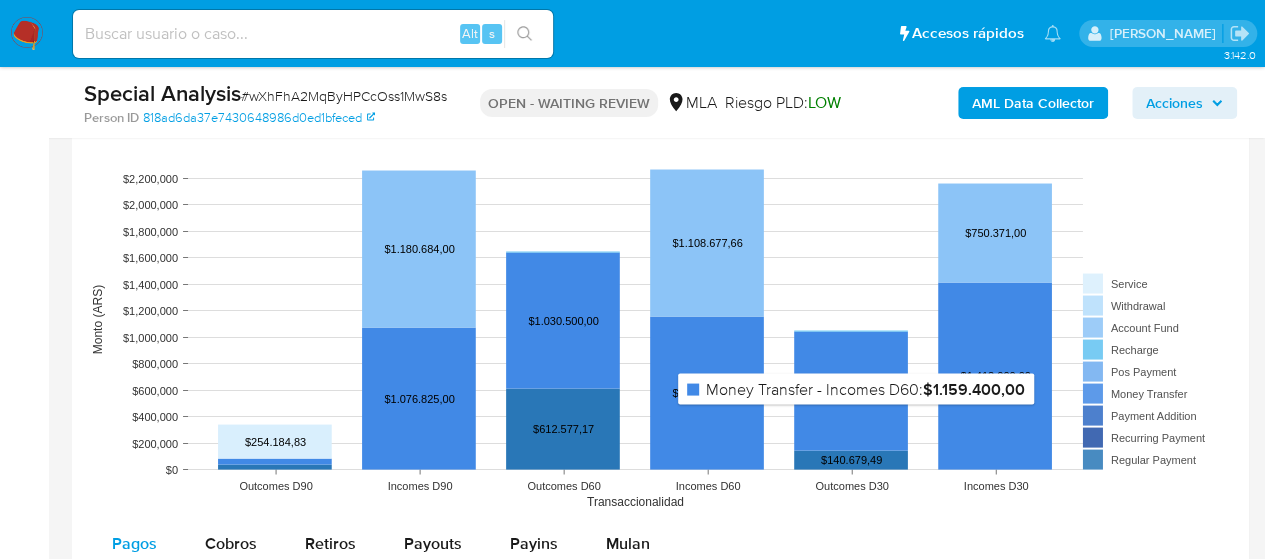 scroll, scrollTop: 2006, scrollLeft: 0, axis: vertical 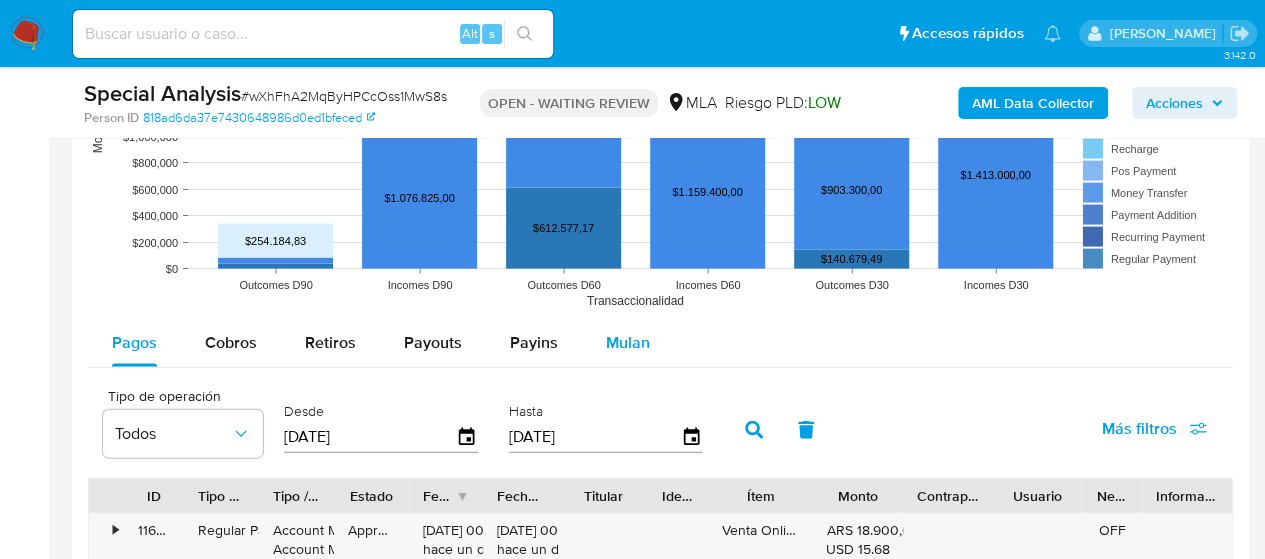 click on "Mulan" at bounding box center [628, 343] 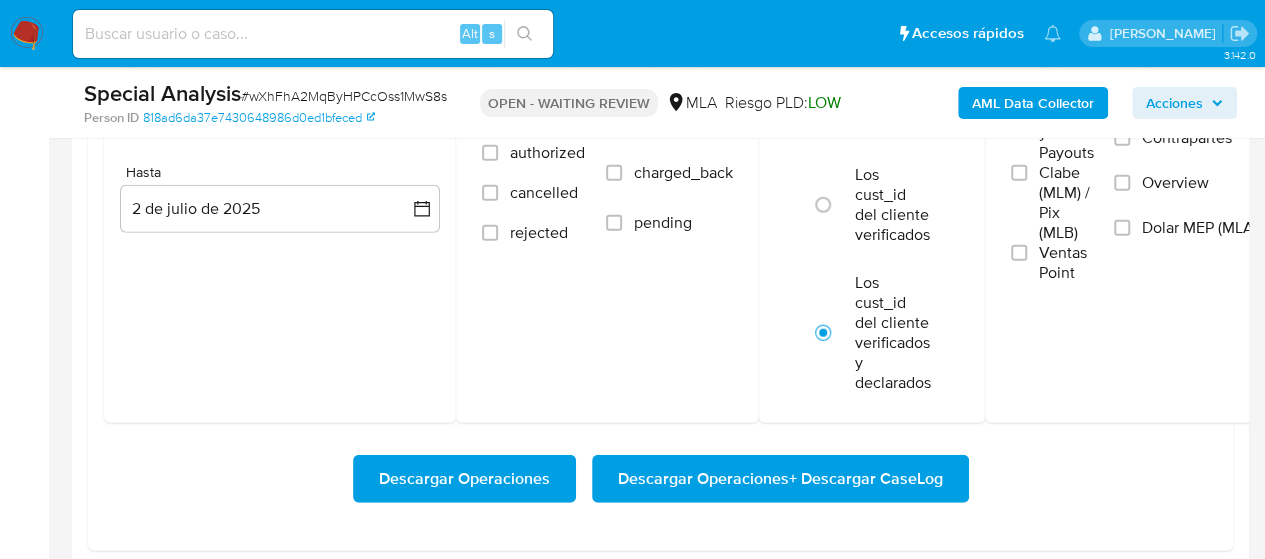 scroll, scrollTop: 2406, scrollLeft: 0, axis: vertical 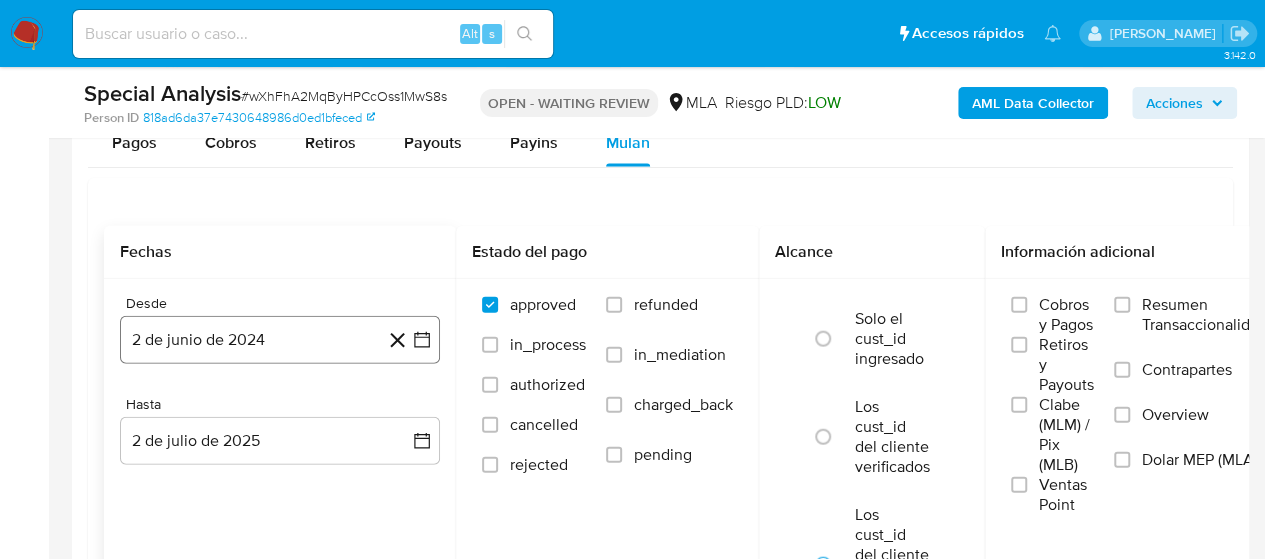 click on "2 de junio de 2024" at bounding box center (280, 340) 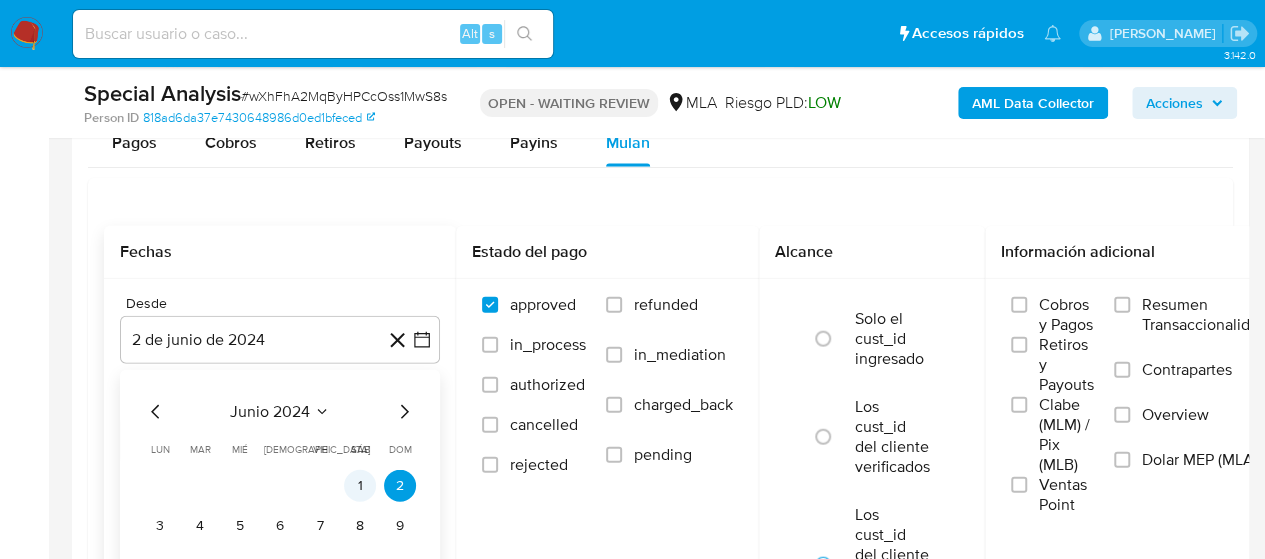 click on "1" at bounding box center [360, 486] 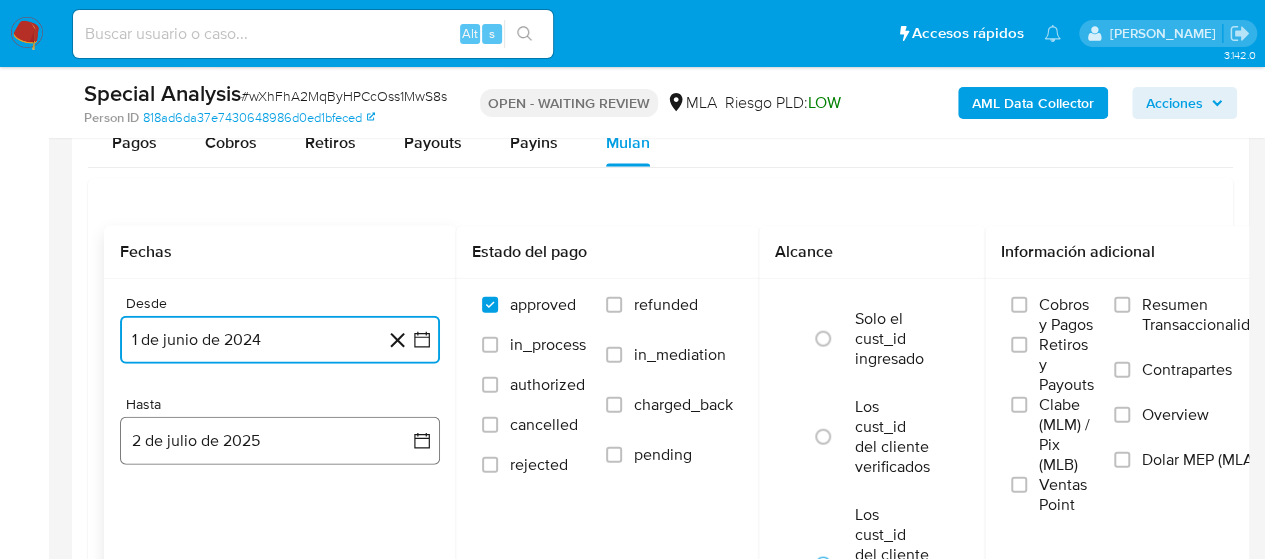 click on "2 de julio de 2025" at bounding box center [280, 441] 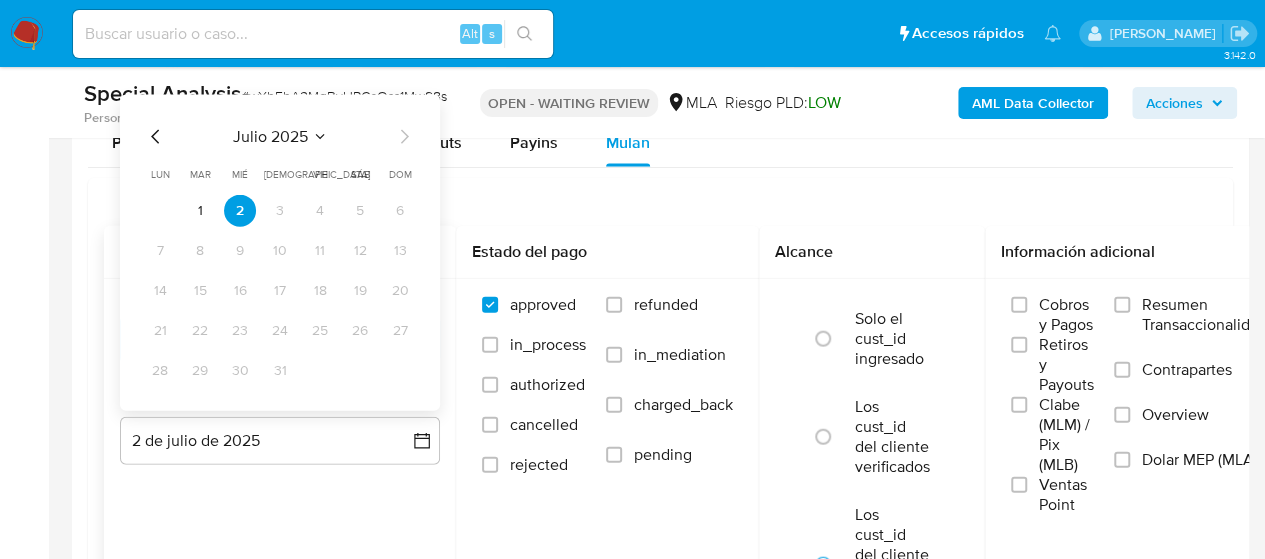 click 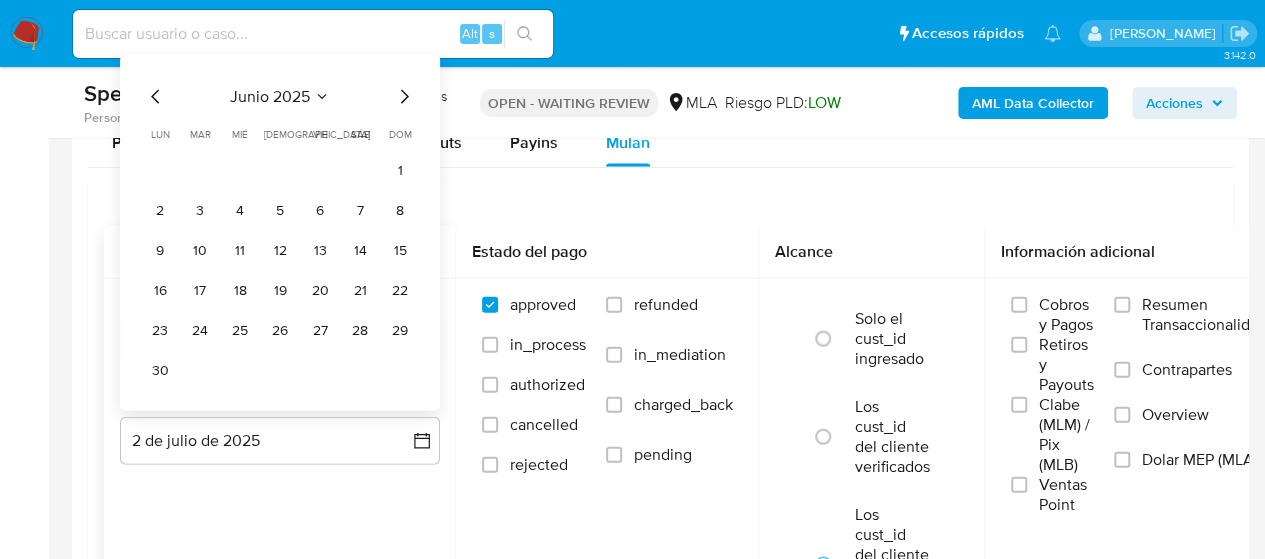click 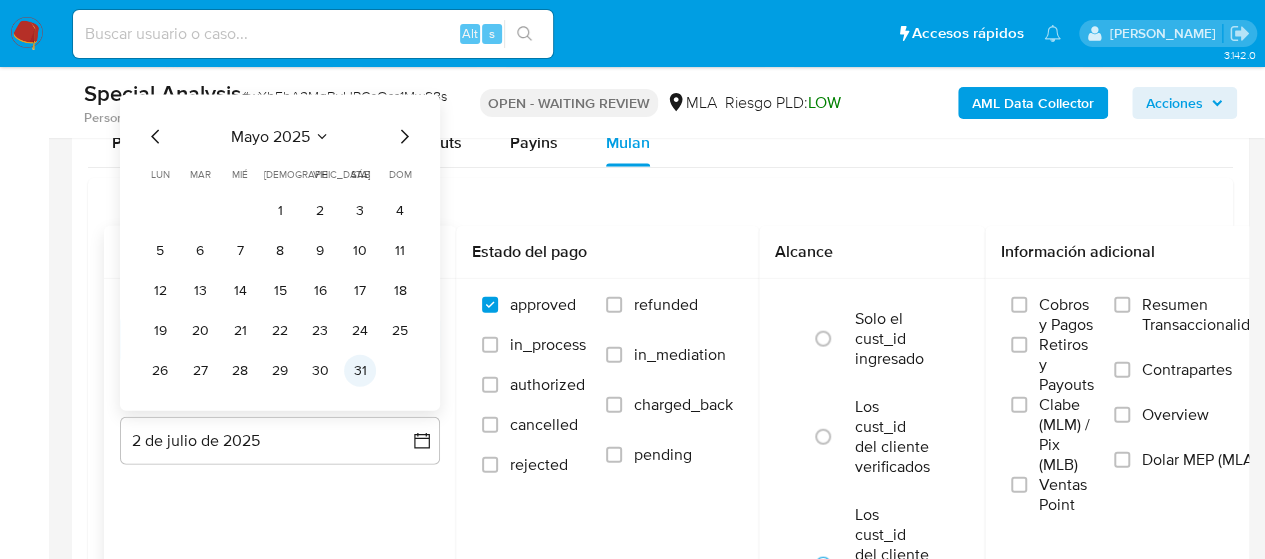 click on "31" at bounding box center [360, 371] 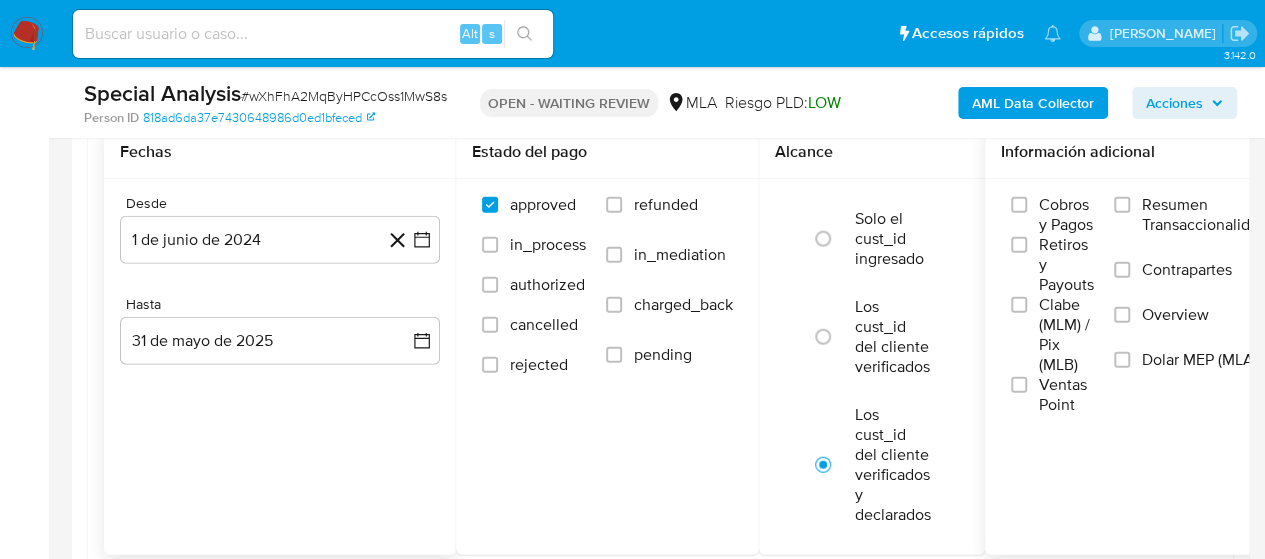 click on "Dolar MEP (MLA)" at bounding box center [1190, 372] 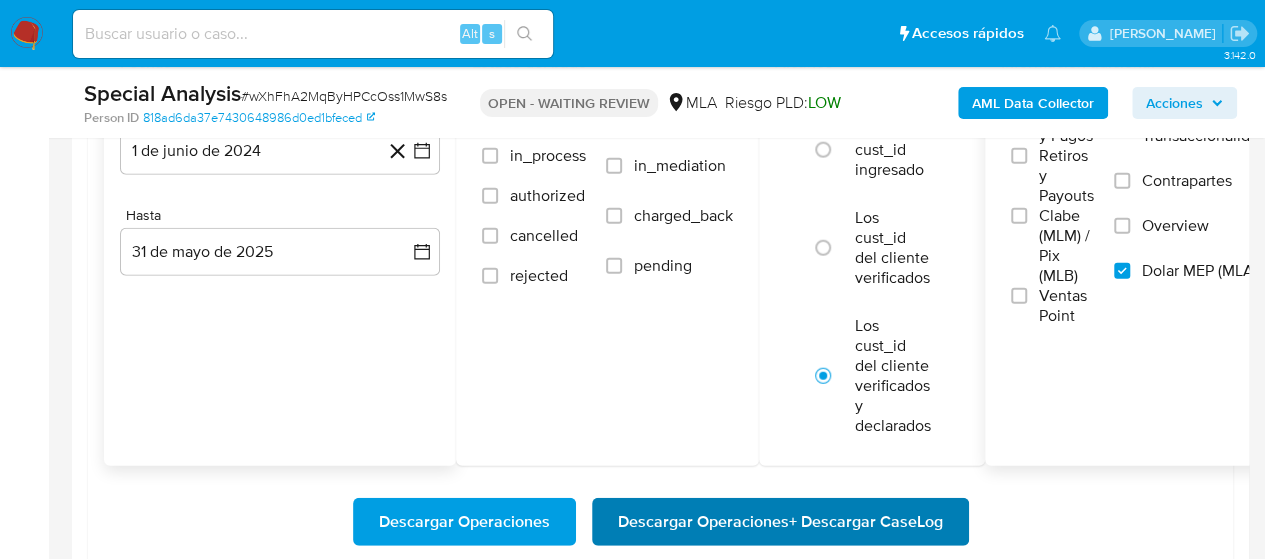 scroll, scrollTop: 2506, scrollLeft: 0, axis: vertical 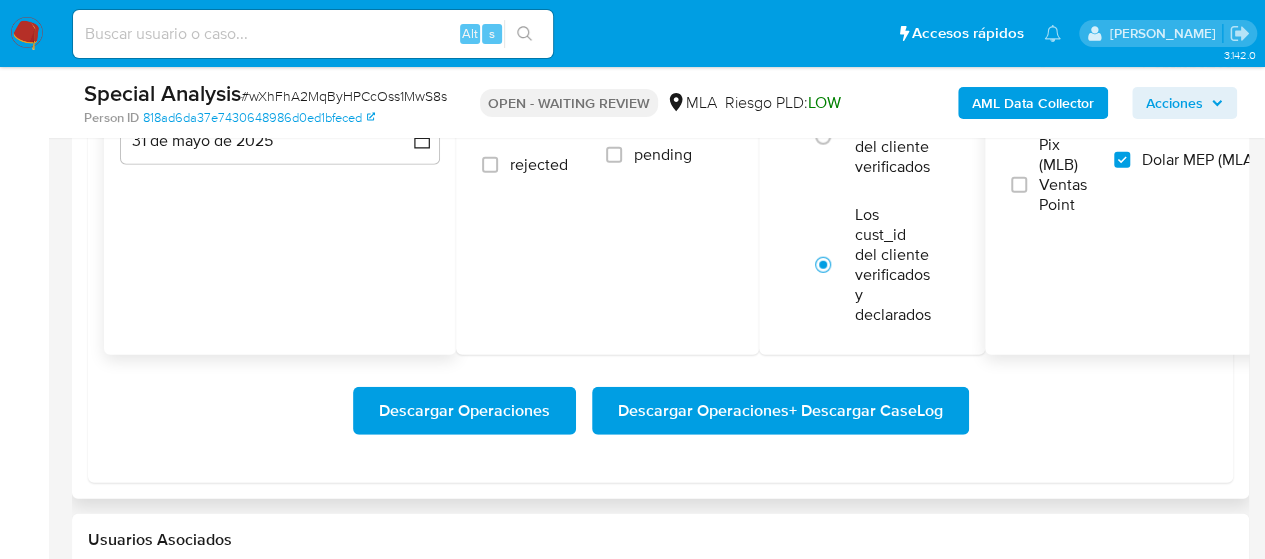 click on "Descargar Operaciones  +   Descargar CaseLog" at bounding box center (780, 411) 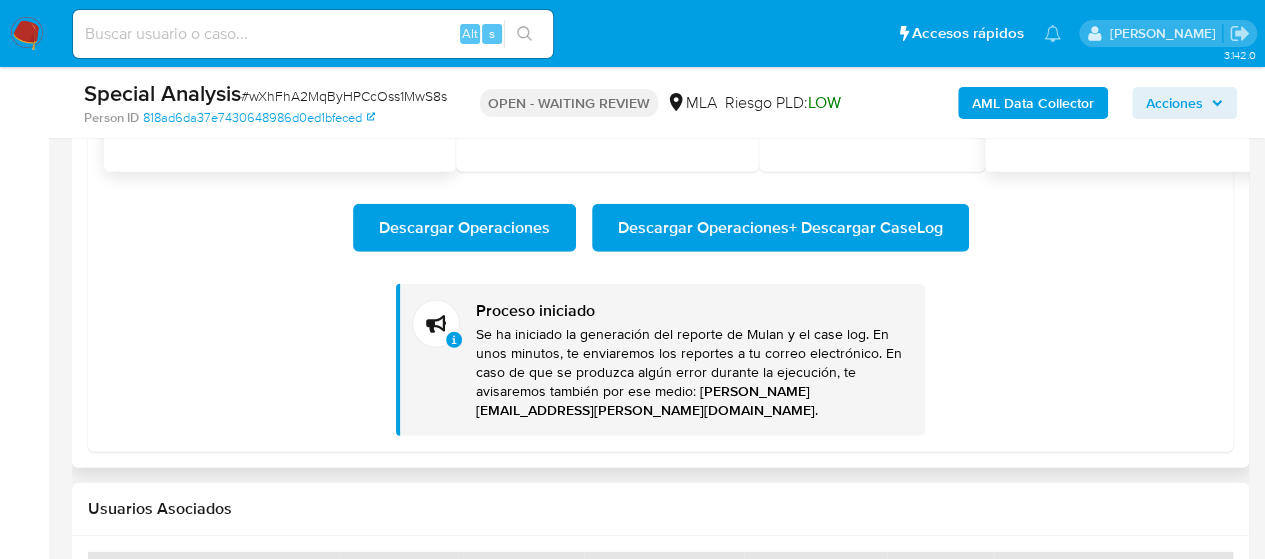 scroll, scrollTop: 2706, scrollLeft: 0, axis: vertical 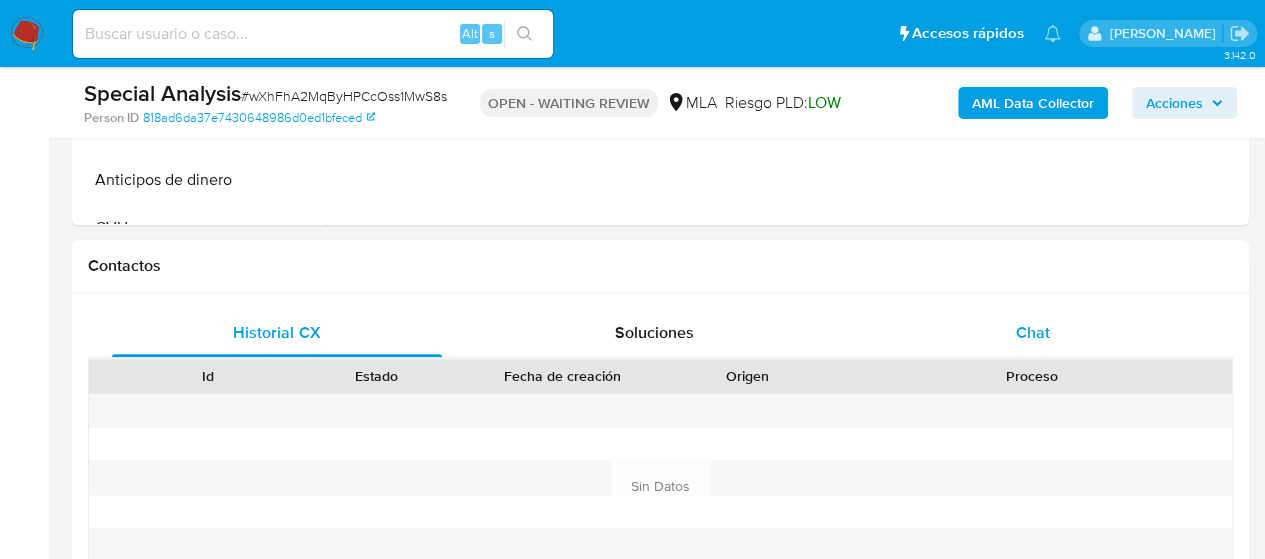 click on "Chat" at bounding box center (1033, 333) 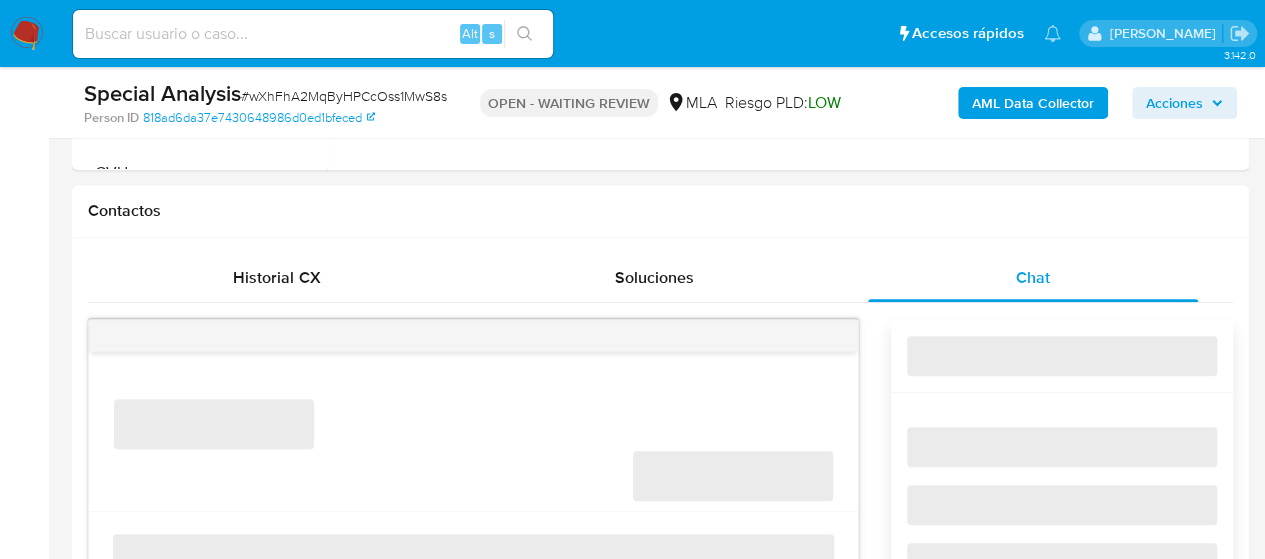 scroll, scrollTop: 906, scrollLeft: 0, axis: vertical 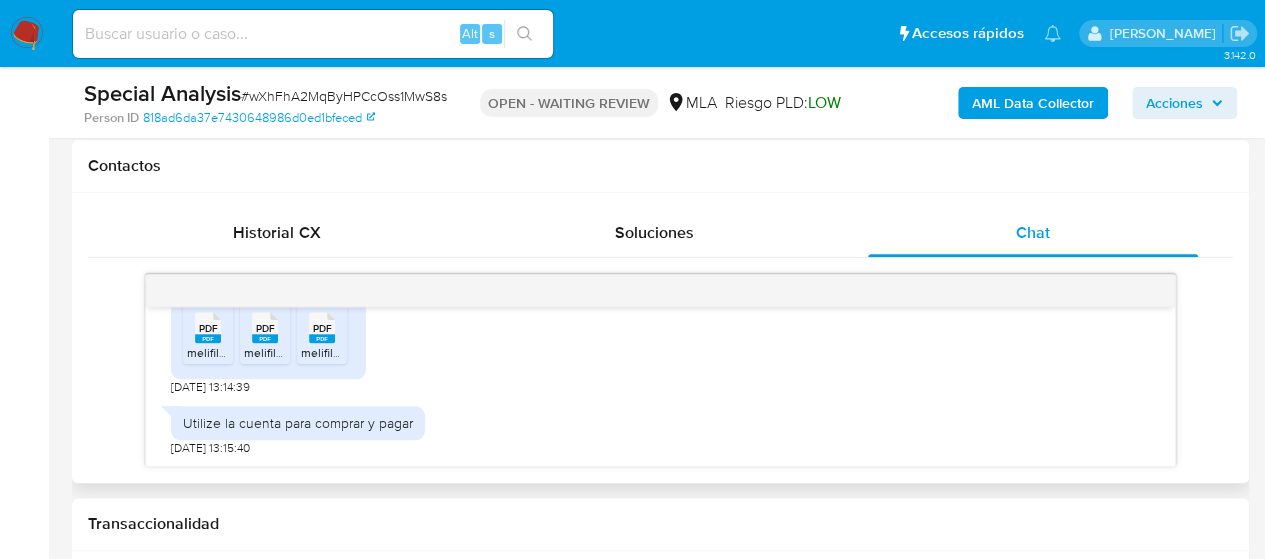 click on "melifile6663054396160903565.pdf" at bounding box center [281, 352] 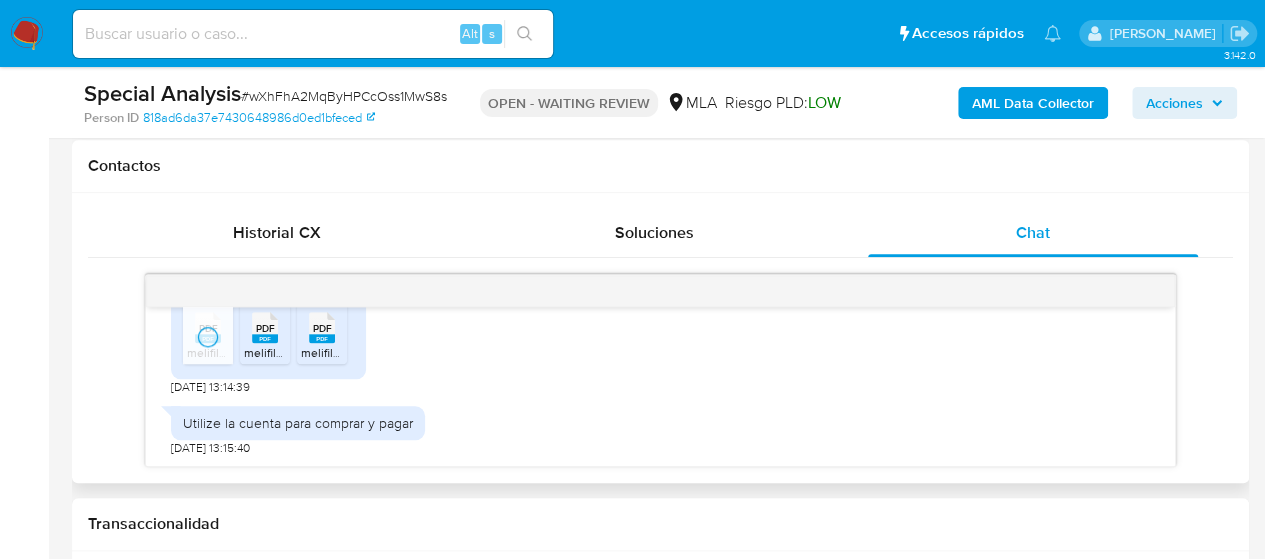 click 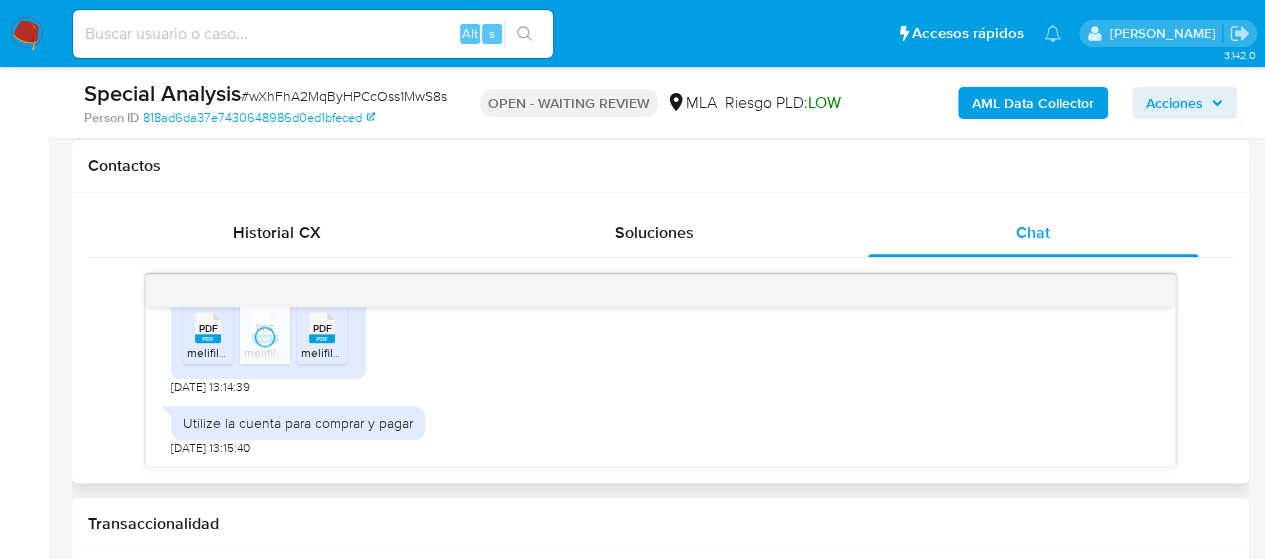click on "PDF" at bounding box center (322, 328) 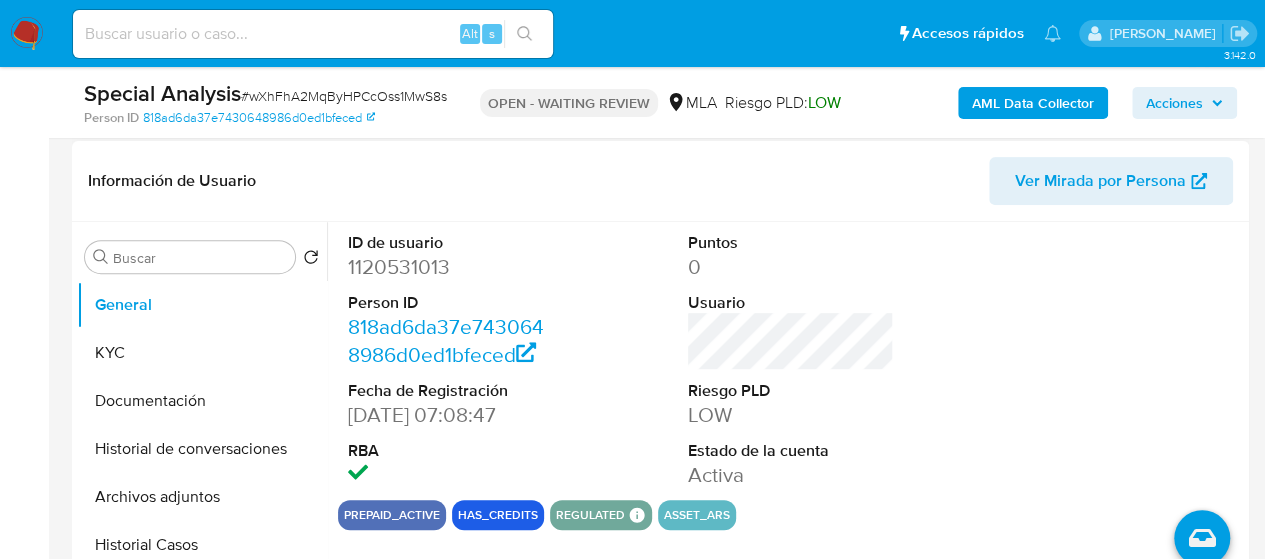 scroll, scrollTop: 206, scrollLeft: 0, axis: vertical 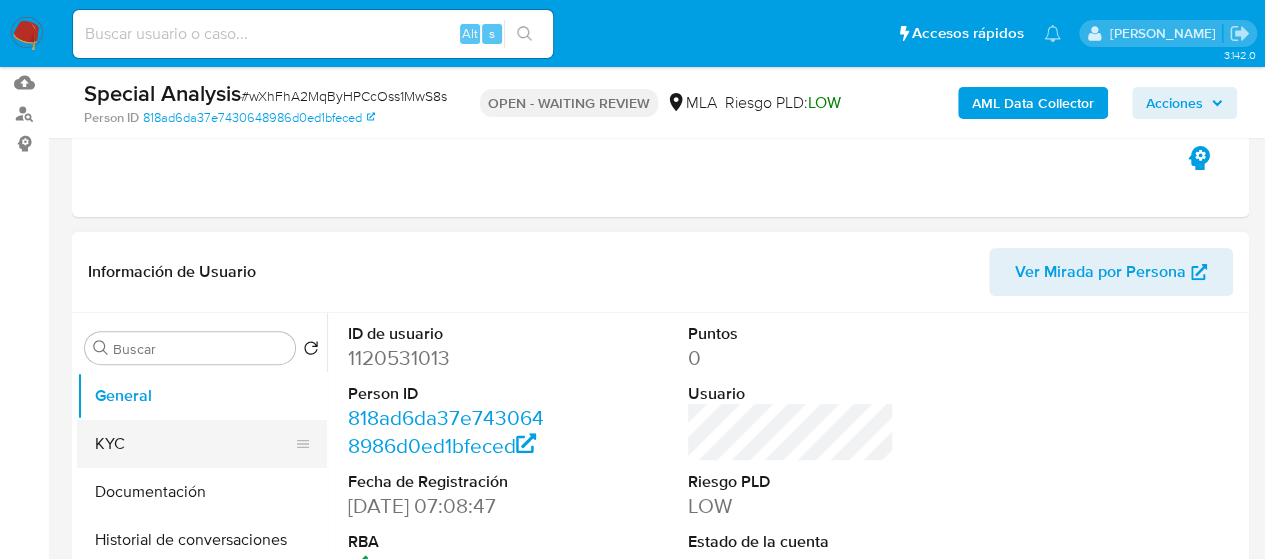 click on "KYC" at bounding box center (194, 444) 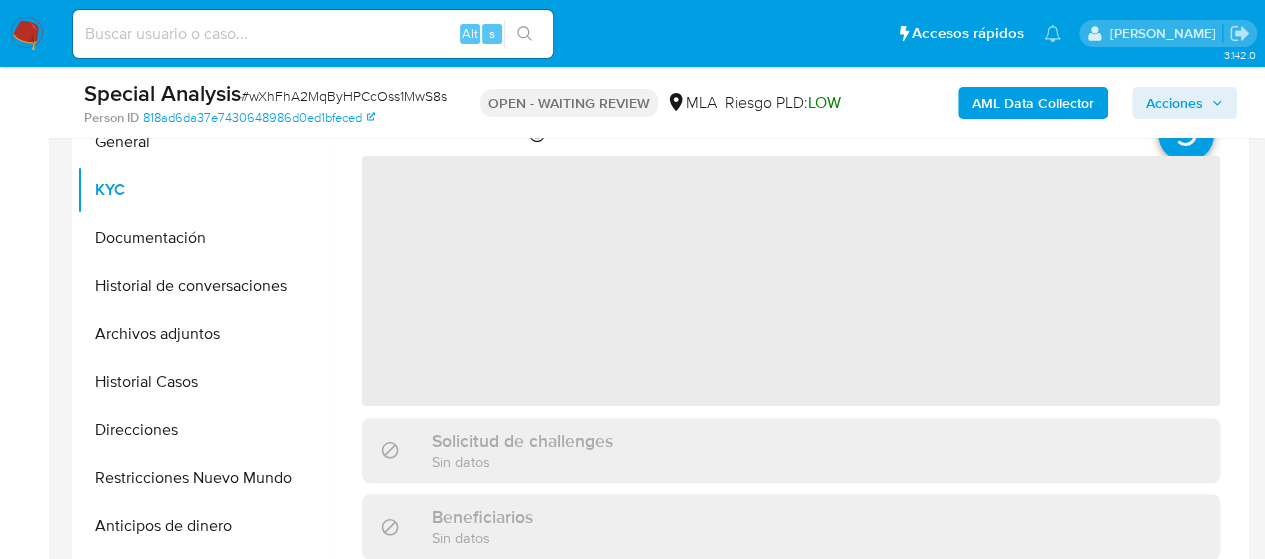 scroll, scrollTop: 506, scrollLeft: 0, axis: vertical 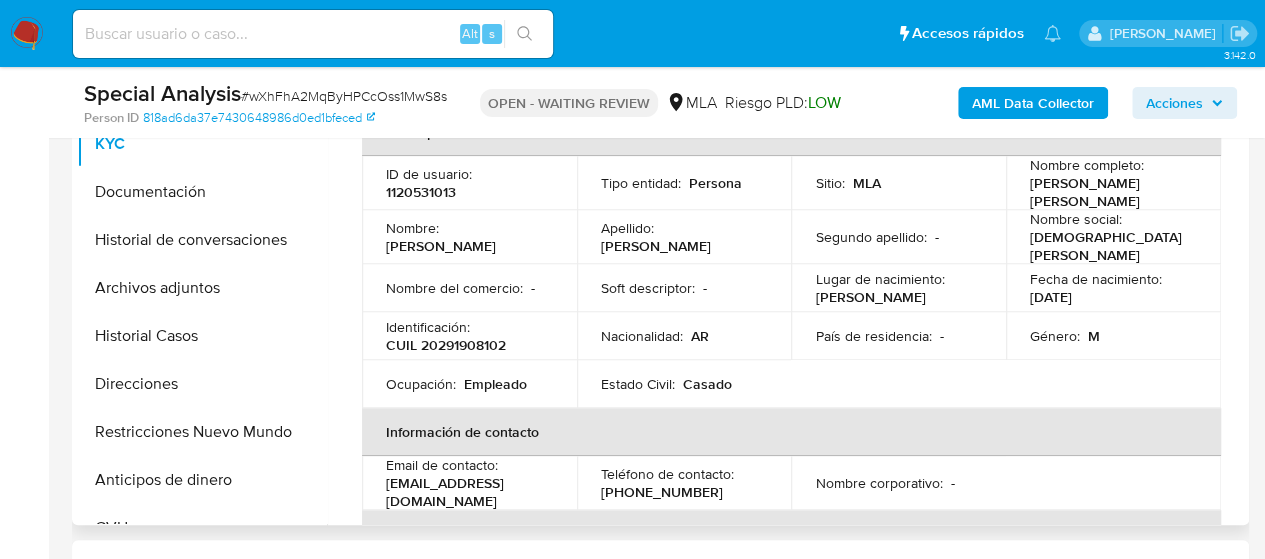 click on "CUIL 20291908102" at bounding box center [446, 345] 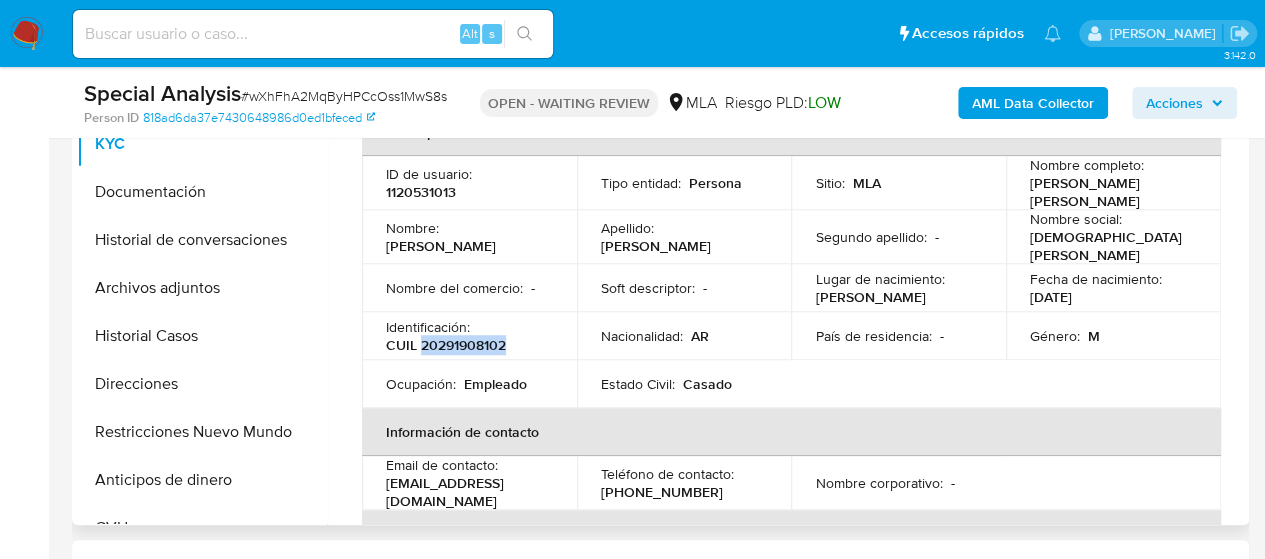 click on "CUIL 20291908102" at bounding box center [446, 345] 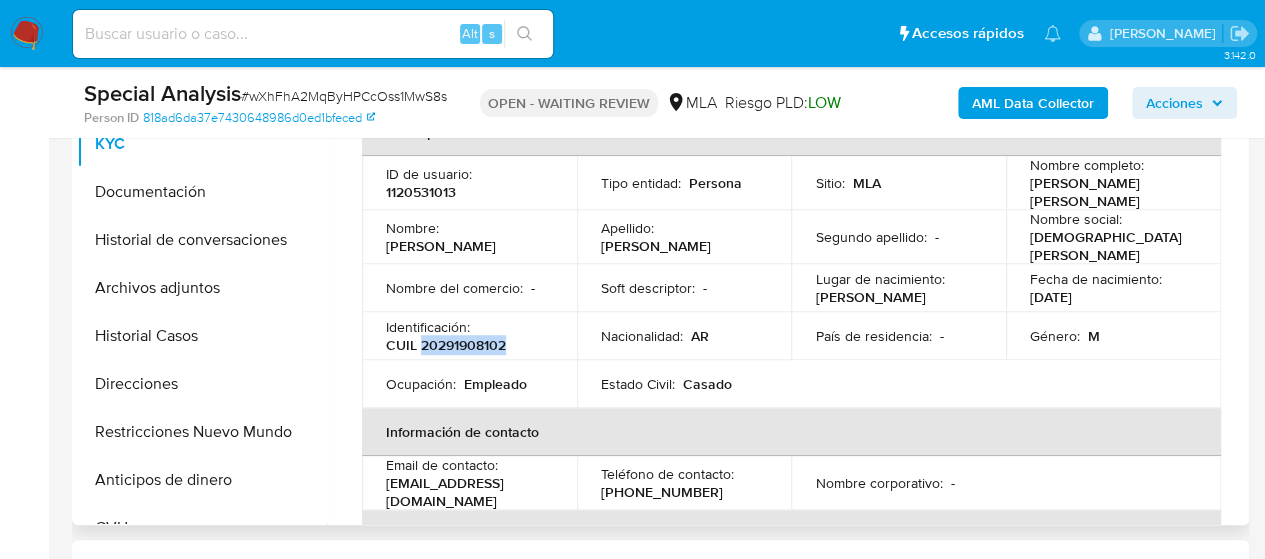 scroll, scrollTop: 406, scrollLeft: 0, axis: vertical 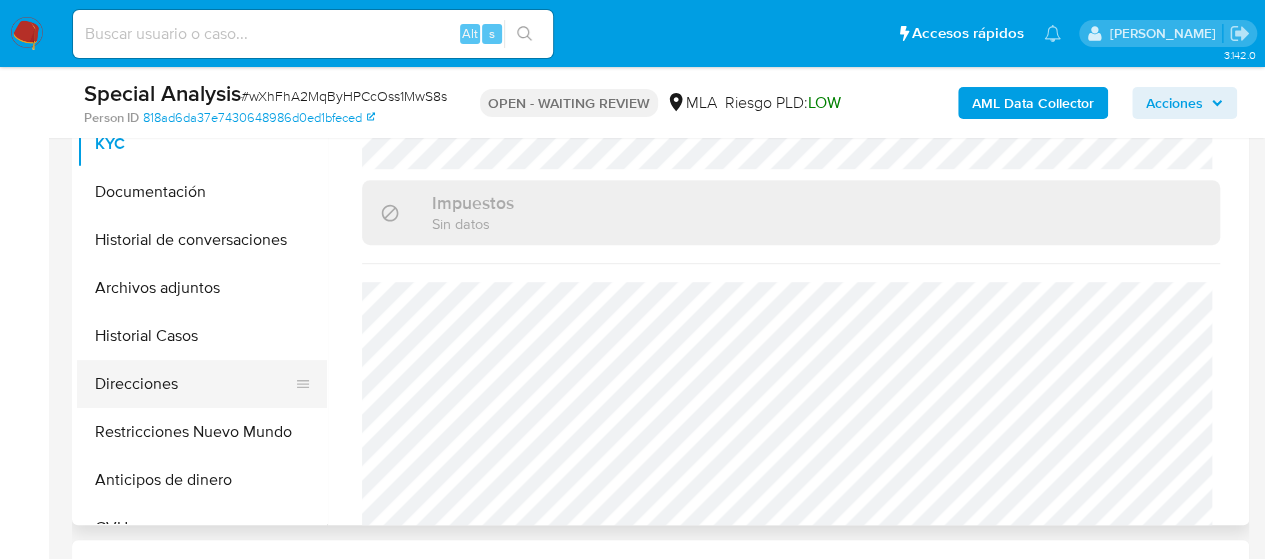 click on "Direcciones" at bounding box center (194, 384) 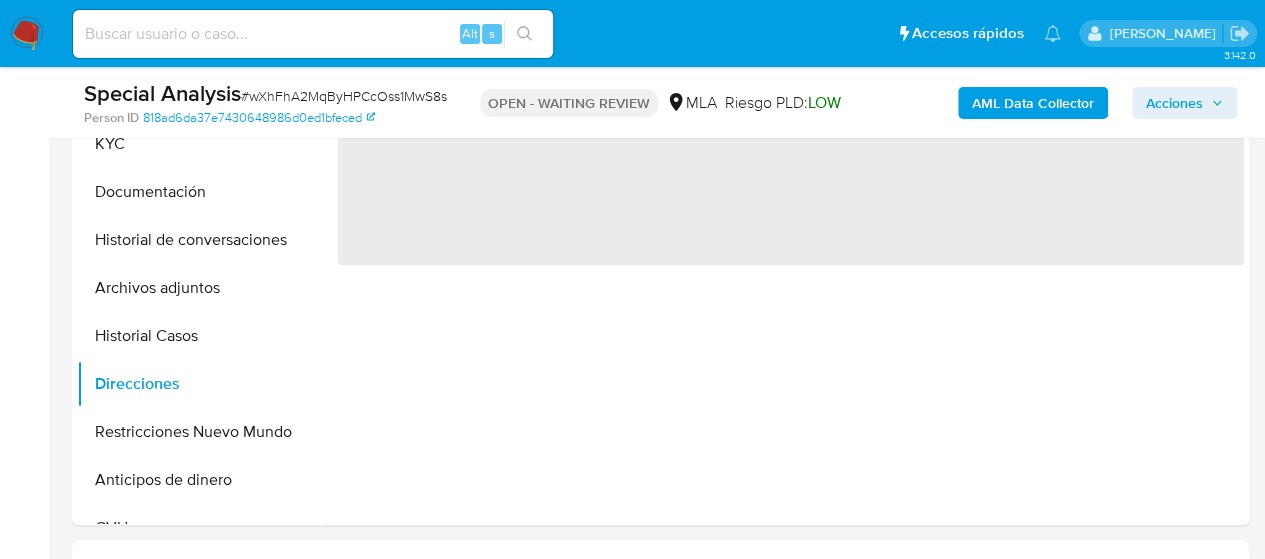 scroll, scrollTop: 0, scrollLeft: 0, axis: both 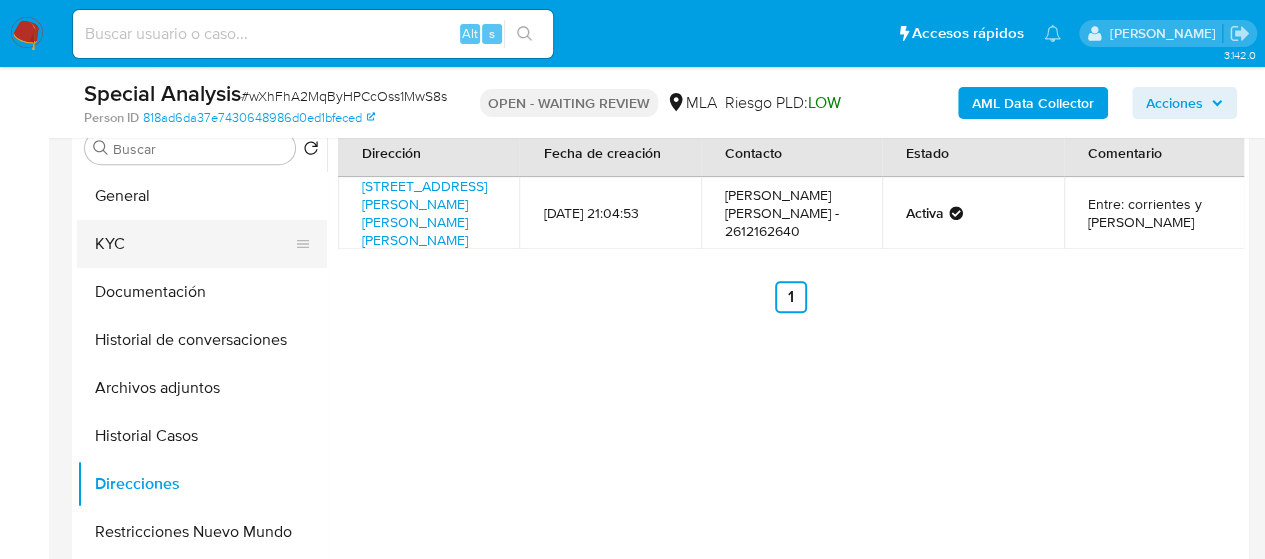 click on "KYC" at bounding box center (194, 244) 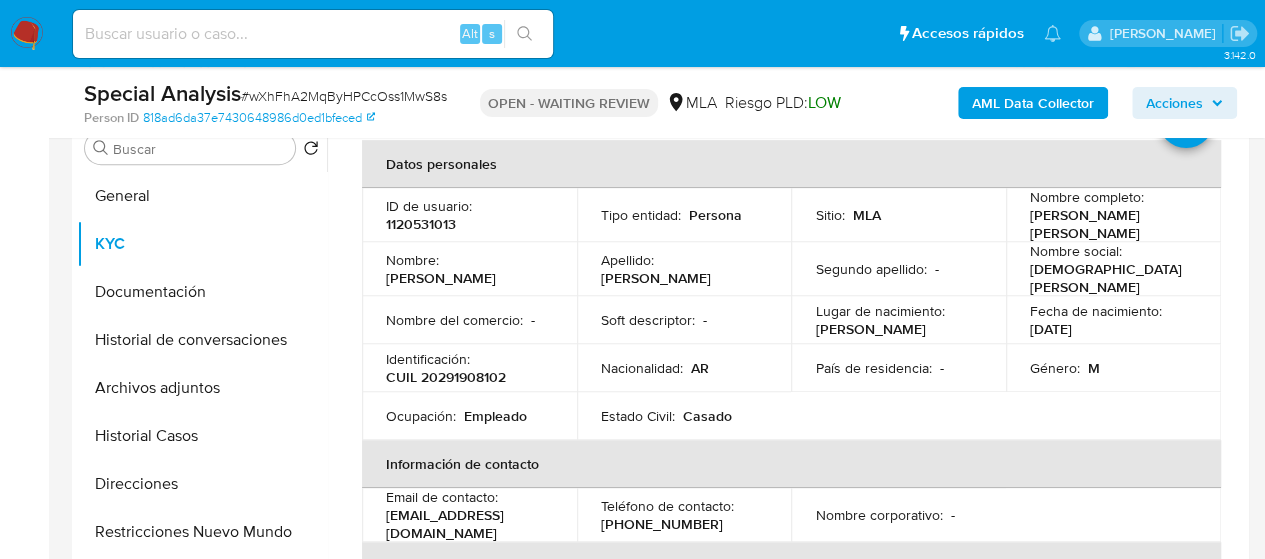 scroll, scrollTop: 100, scrollLeft: 0, axis: vertical 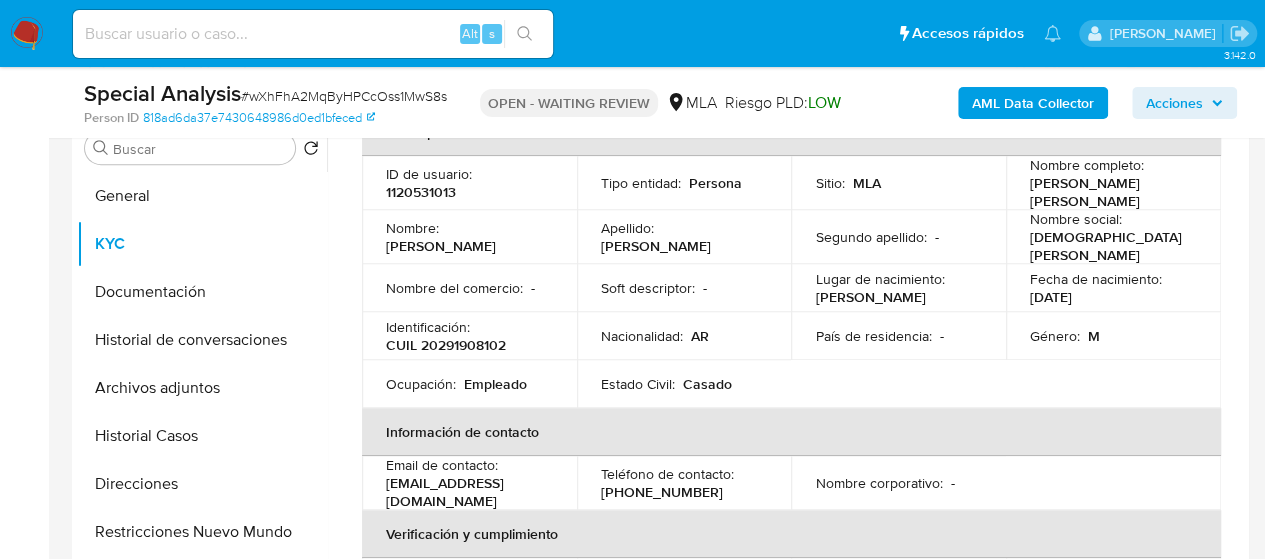 click on "CUIL 20291908102" at bounding box center [446, 345] 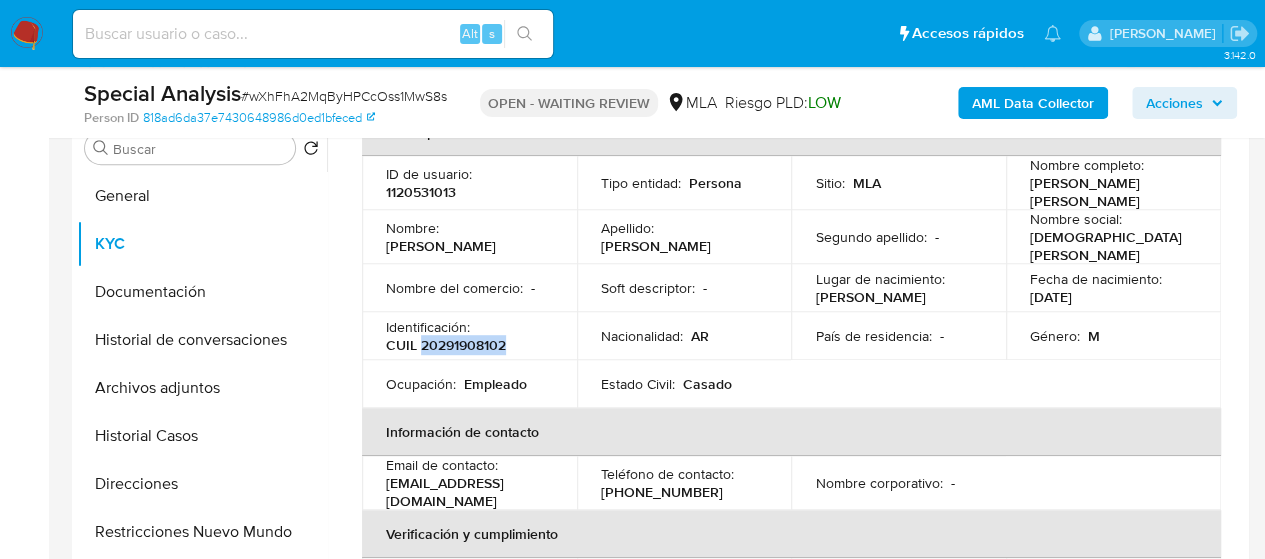 click on "CUIL 20291908102" at bounding box center [446, 345] 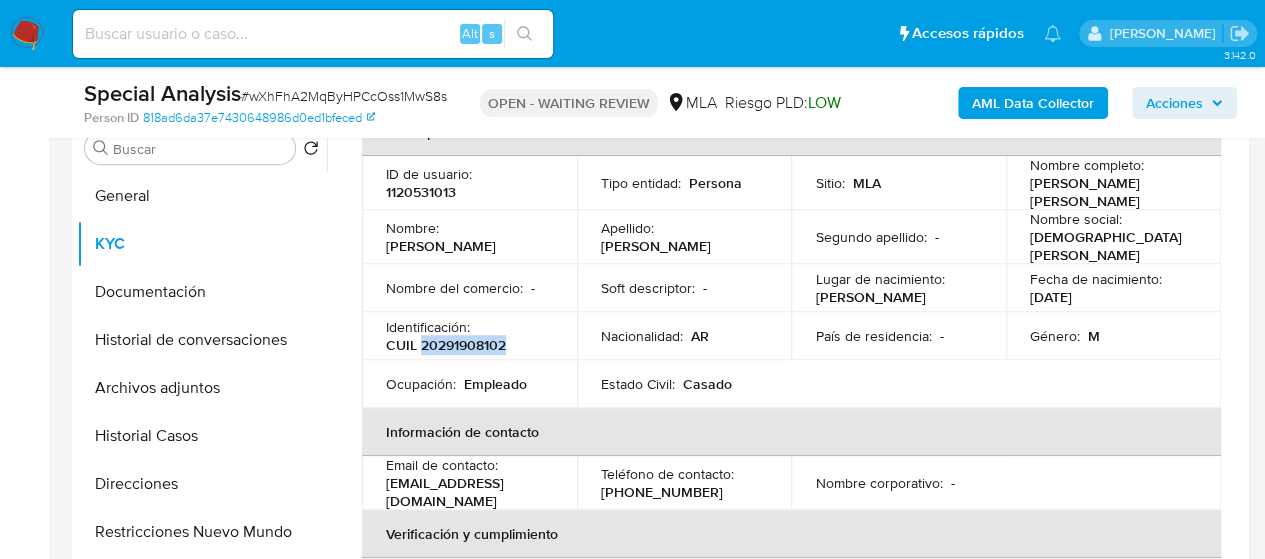 copy on "20291908102" 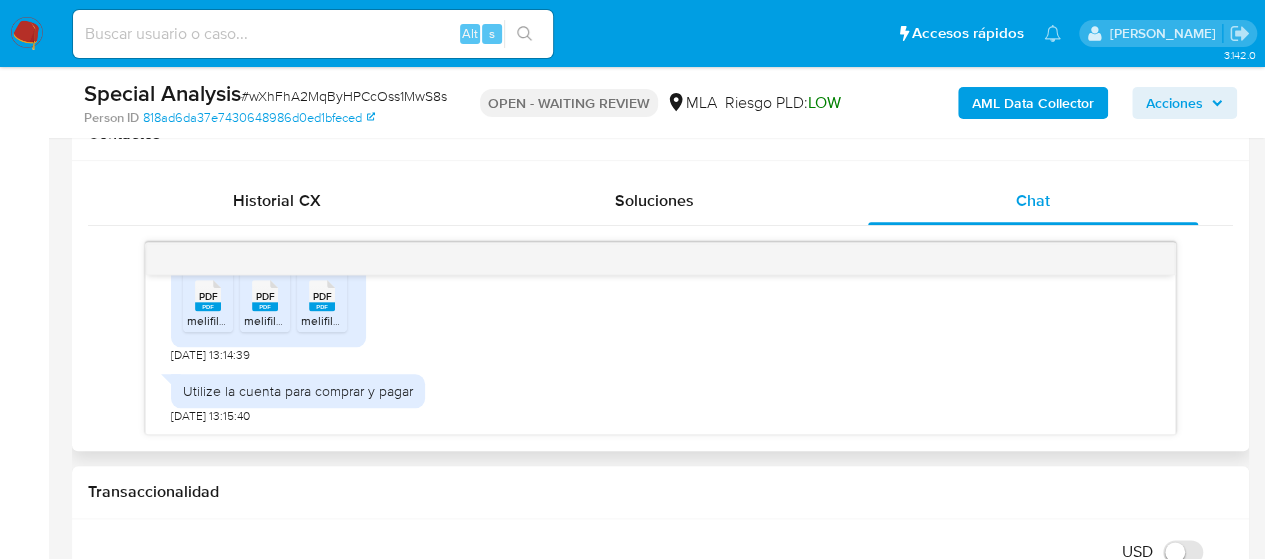 scroll, scrollTop: 906, scrollLeft: 0, axis: vertical 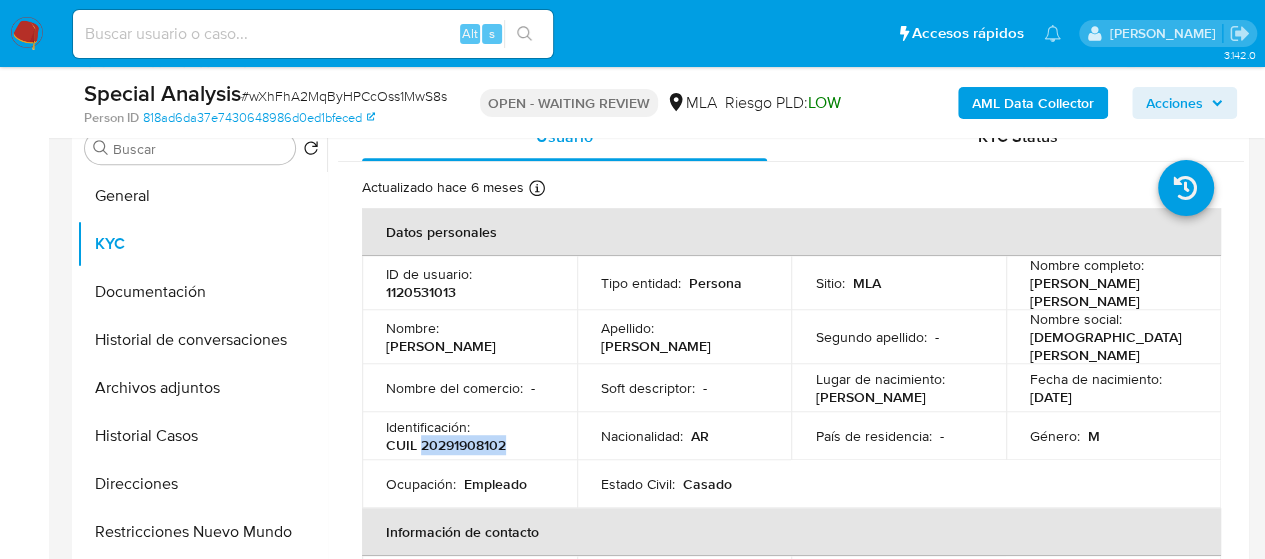 copy on "20291908102" 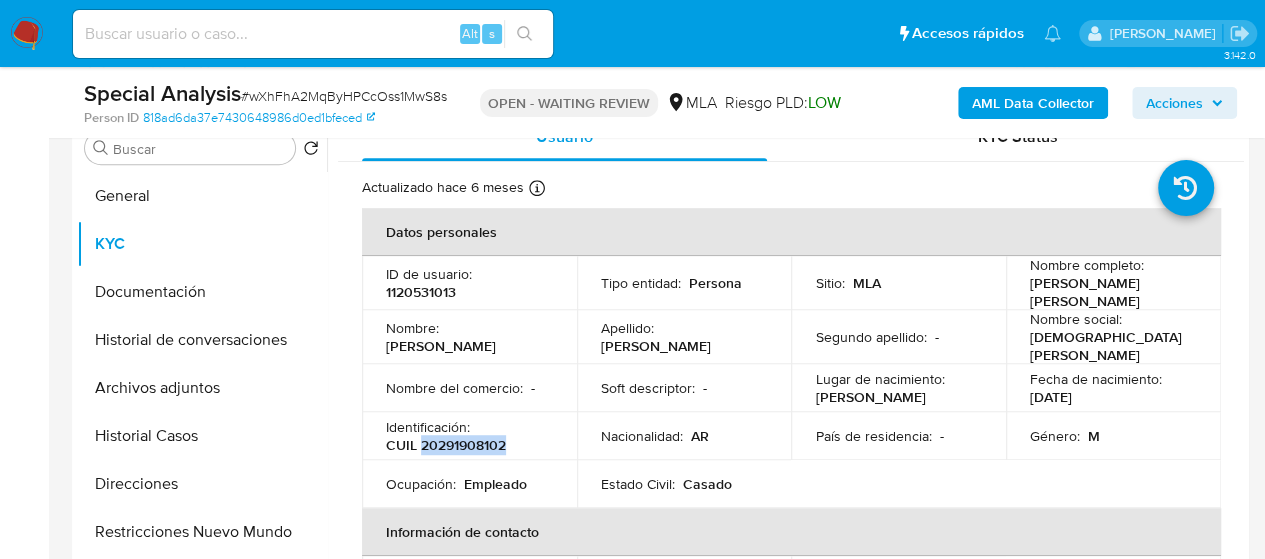 click at bounding box center [313, 34] 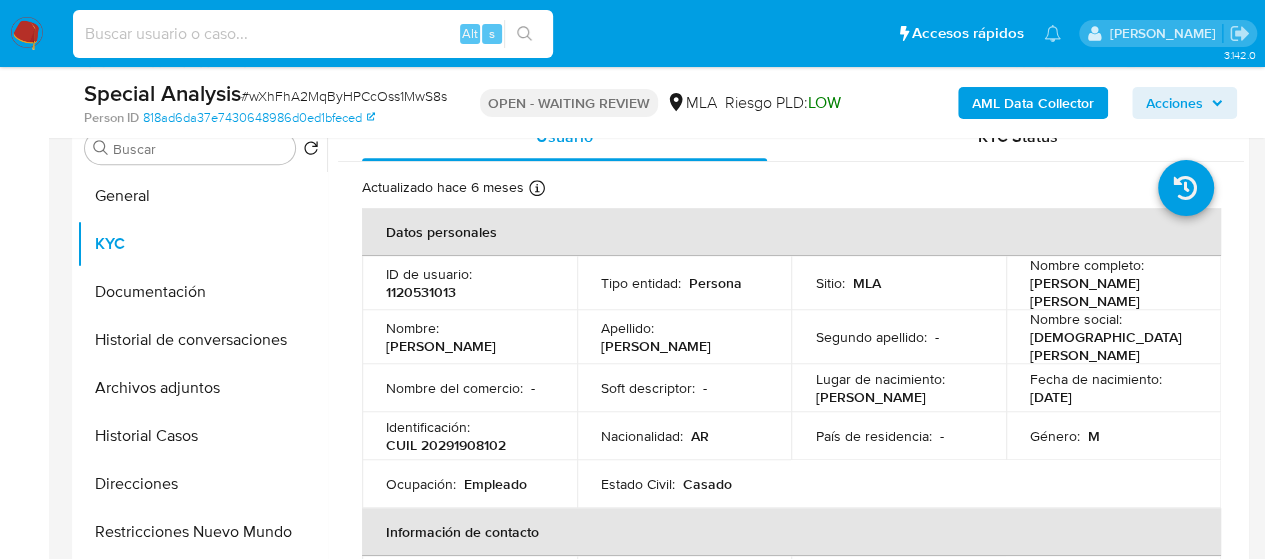 paste on "TTD92SuCZWAYQIvnmQboETd8" 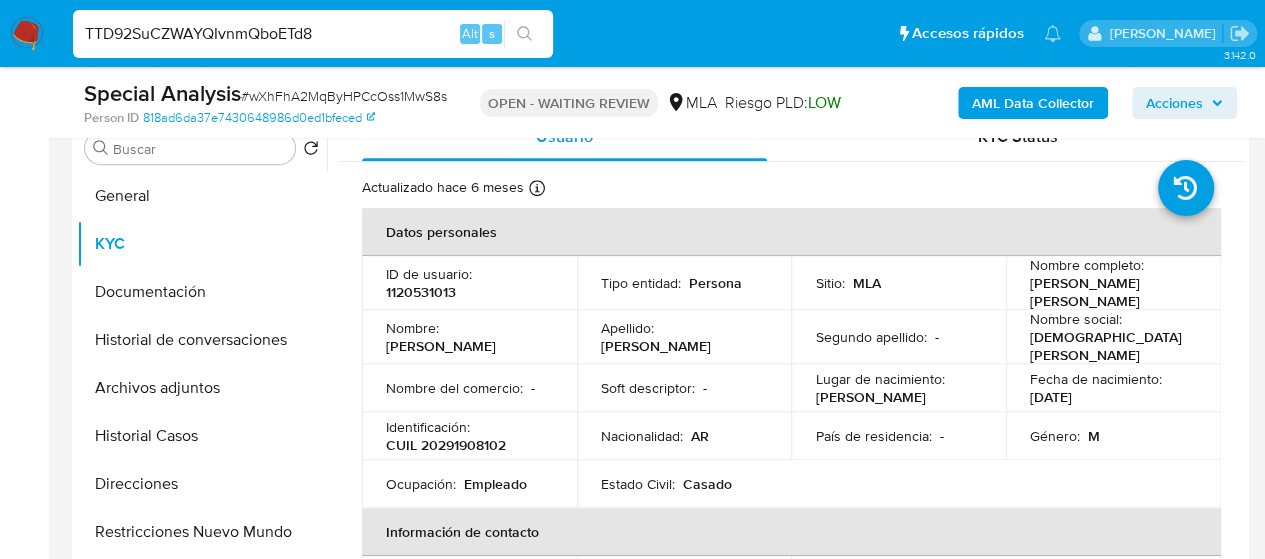 type on "TTD92SuCZWAYQIvnmQboETd8" 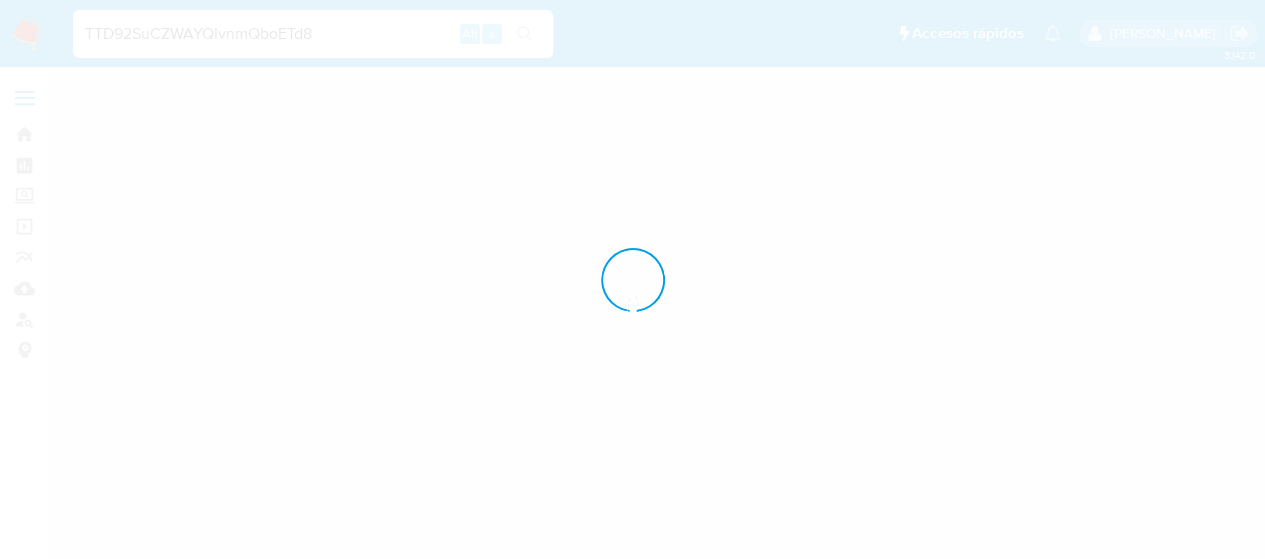scroll, scrollTop: 0, scrollLeft: 0, axis: both 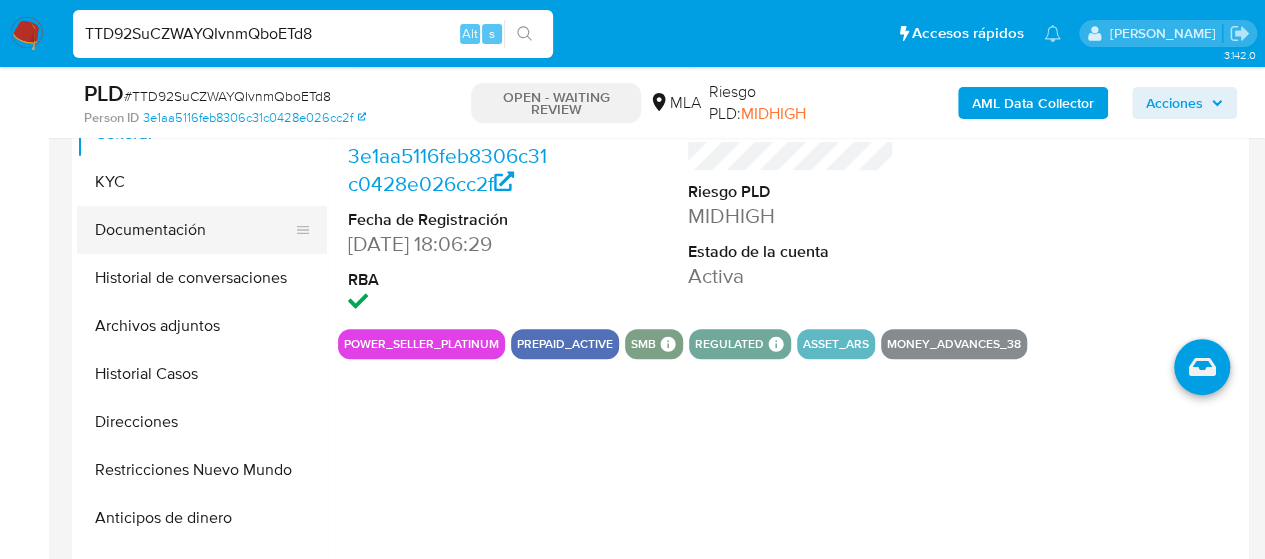 select on "10" 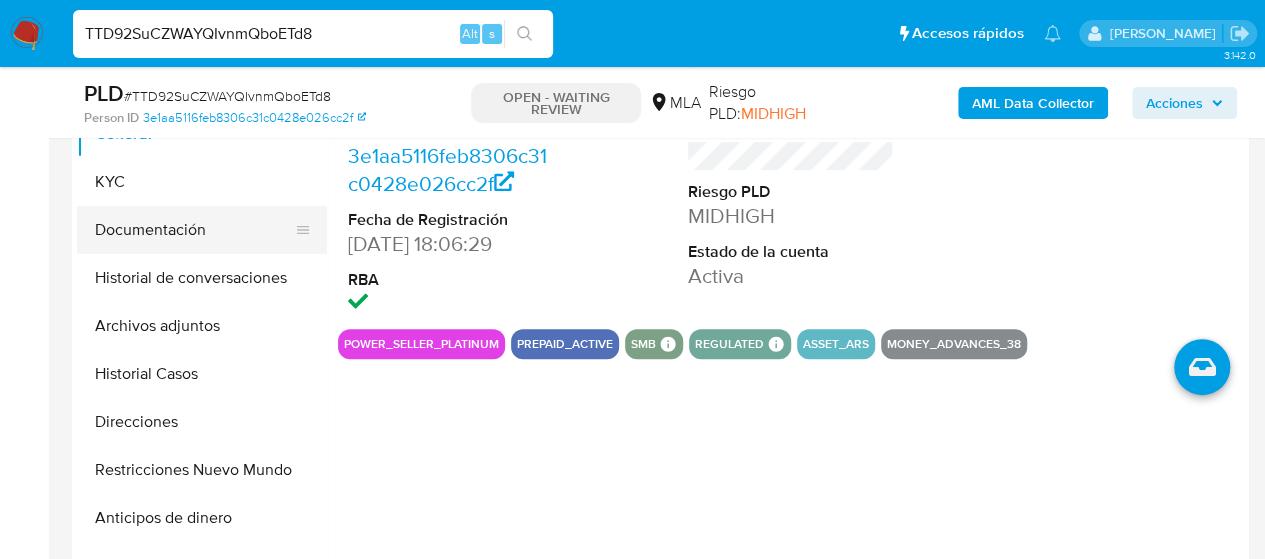 scroll, scrollTop: 500, scrollLeft: 0, axis: vertical 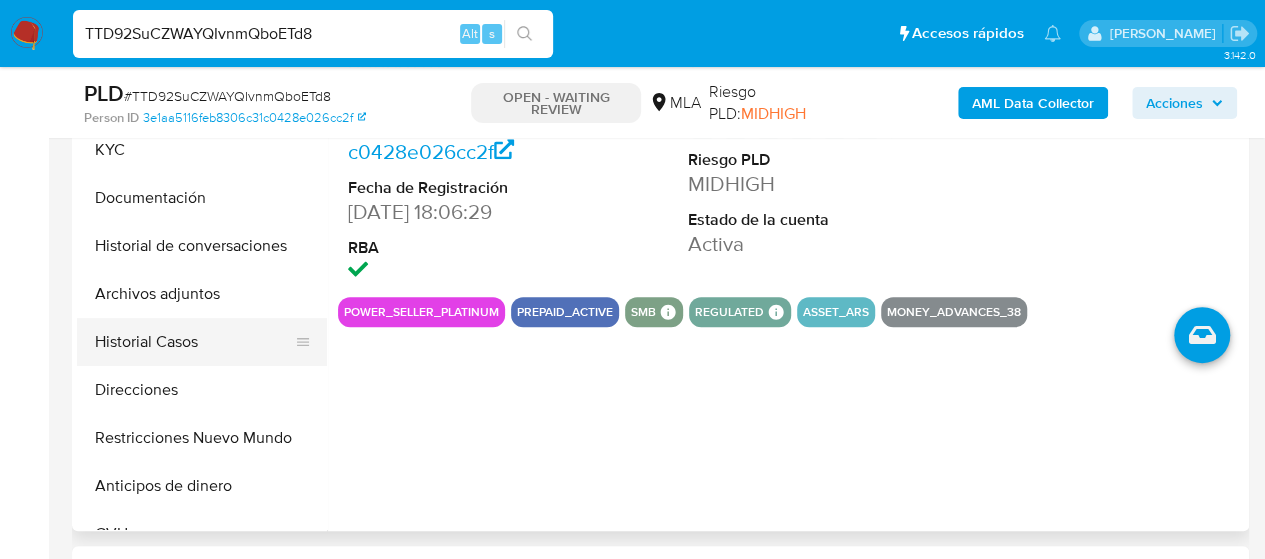 click on "Historial Casos" at bounding box center (194, 342) 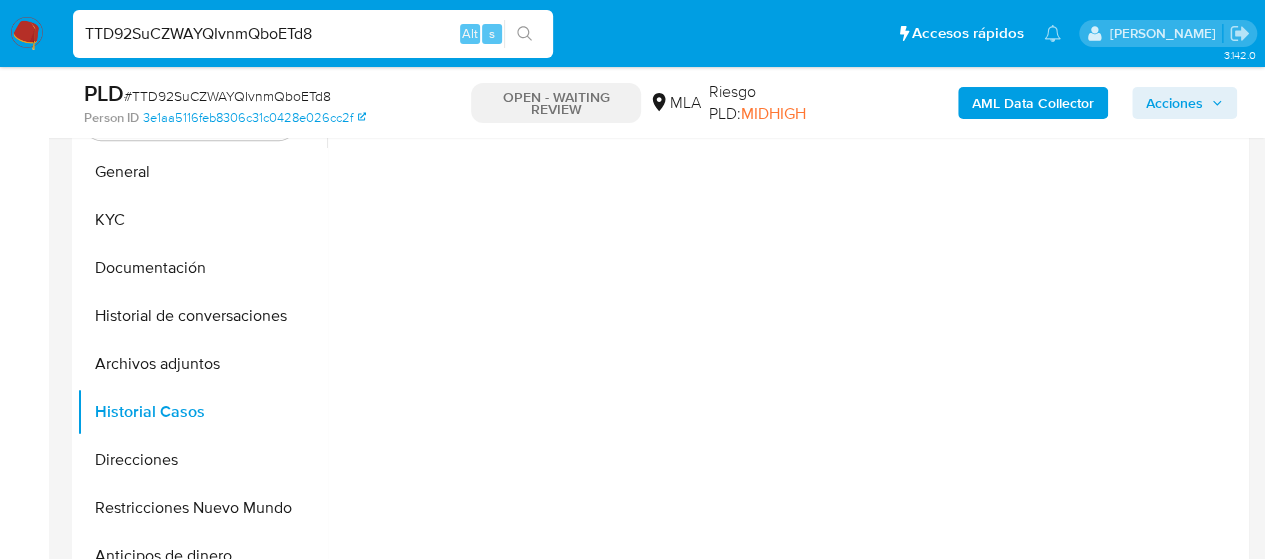 scroll, scrollTop: 400, scrollLeft: 0, axis: vertical 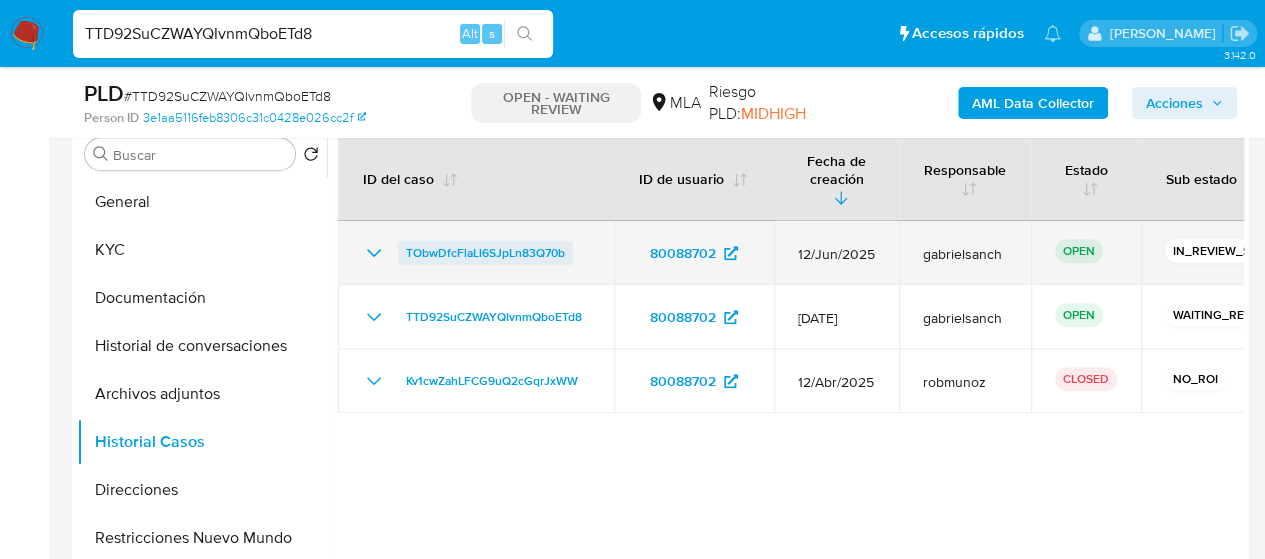 click on "TObwDfcFlaLl6SJpLn83Q70b" at bounding box center [485, 253] 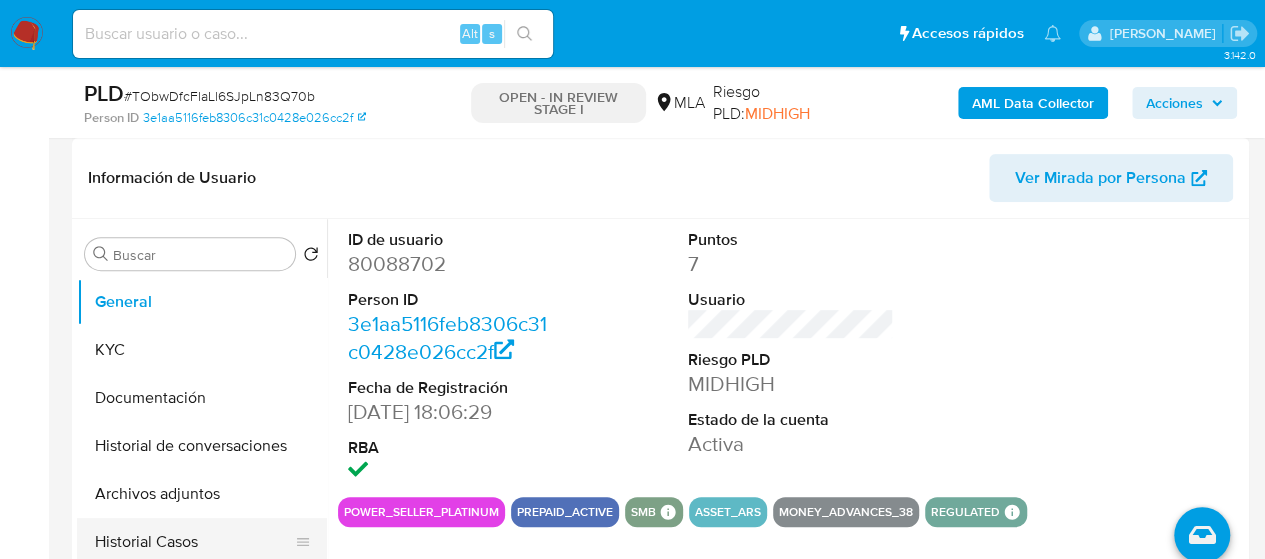 scroll, scrollTop: 500, scrollLeft: 0, axis: vertical 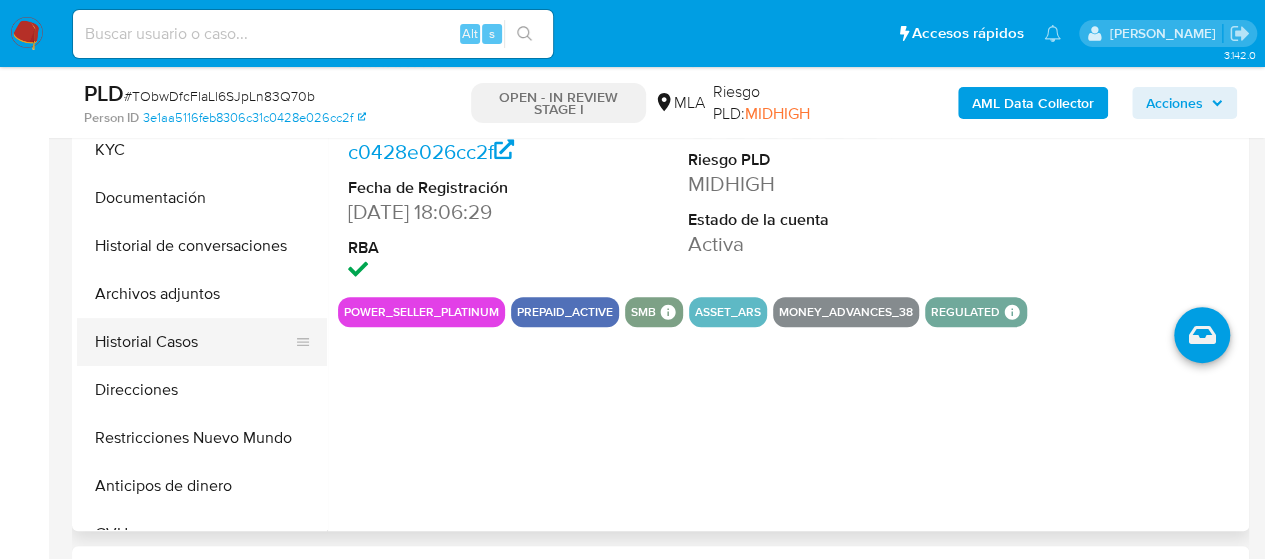 select on "10" 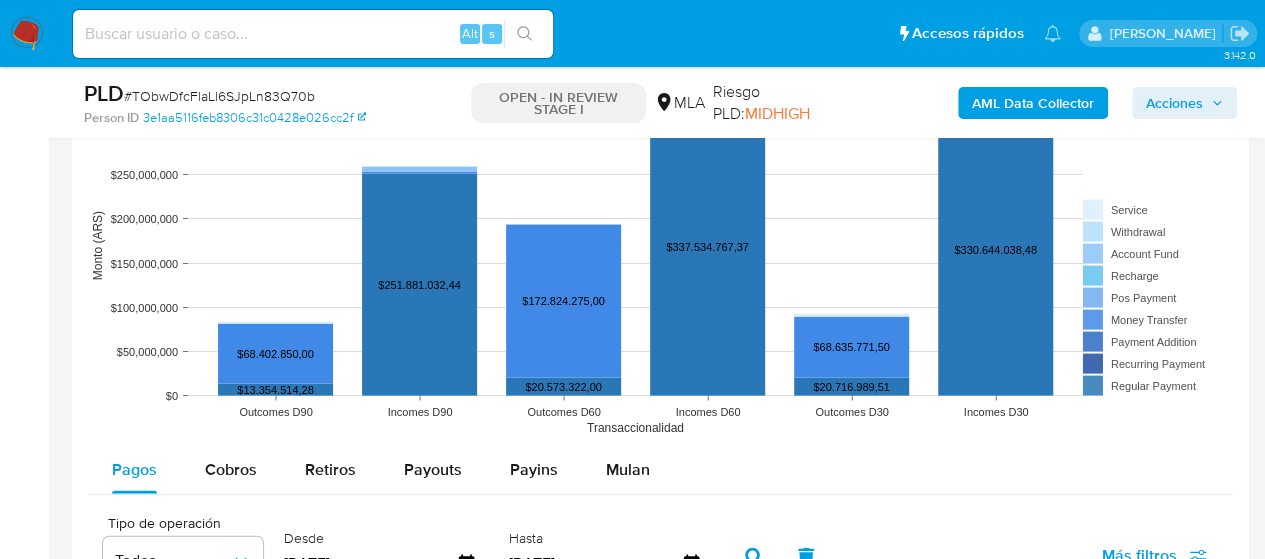 scroll, scrollTop: 2200, scrollLeft: 0, axis: vertical 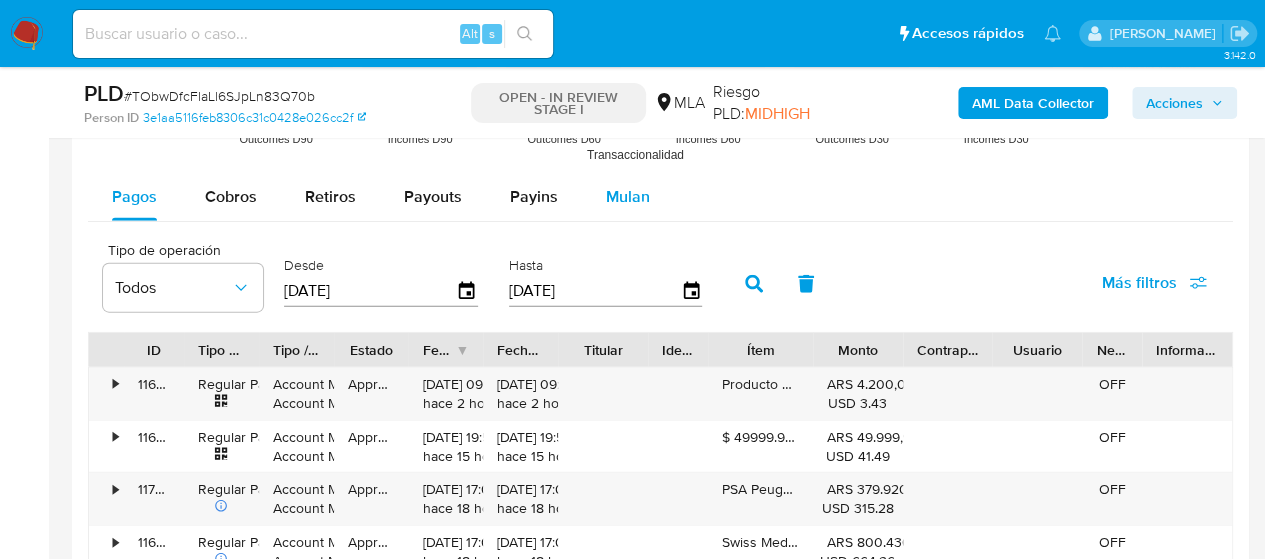click on "Mulan" at bounding box center [628, 197] 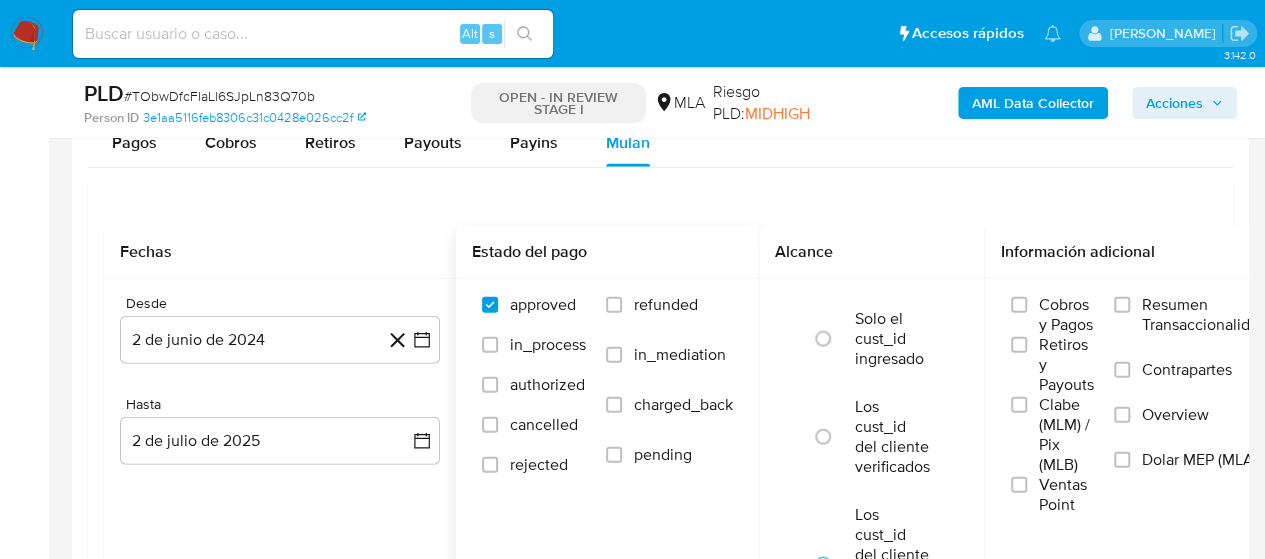 scroll, scrollTop: 2300, scrollLeft: 0, axis: vertical 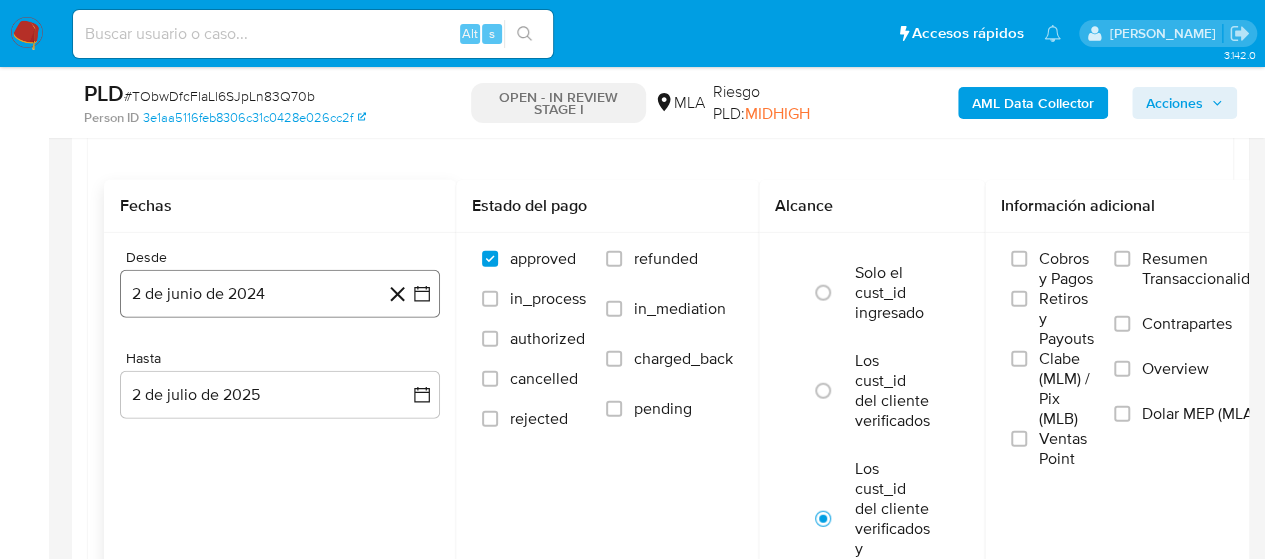 click on "2 de junio de 2024" at bounding box center [280, 294] 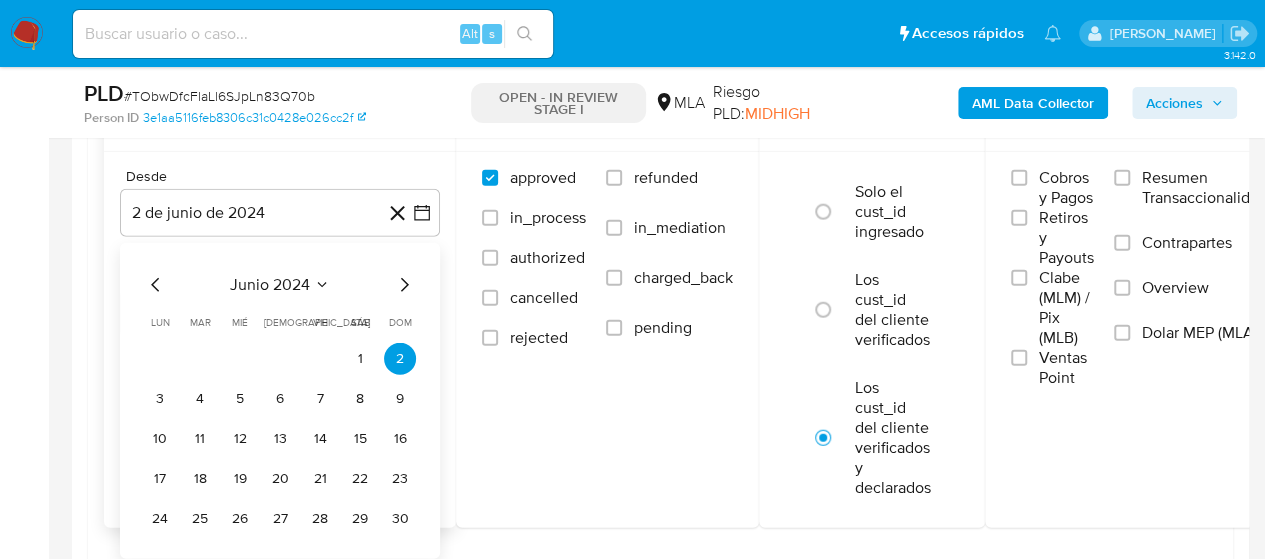 scroll, scrollTop: 2400, scrollLeft: 0, axis: vertical 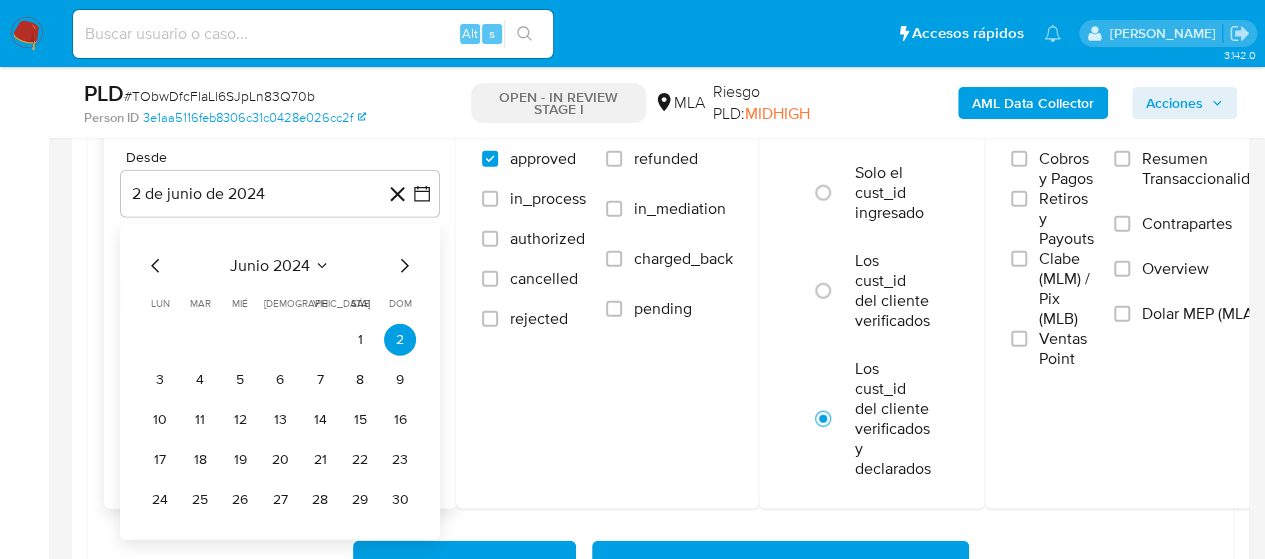 click 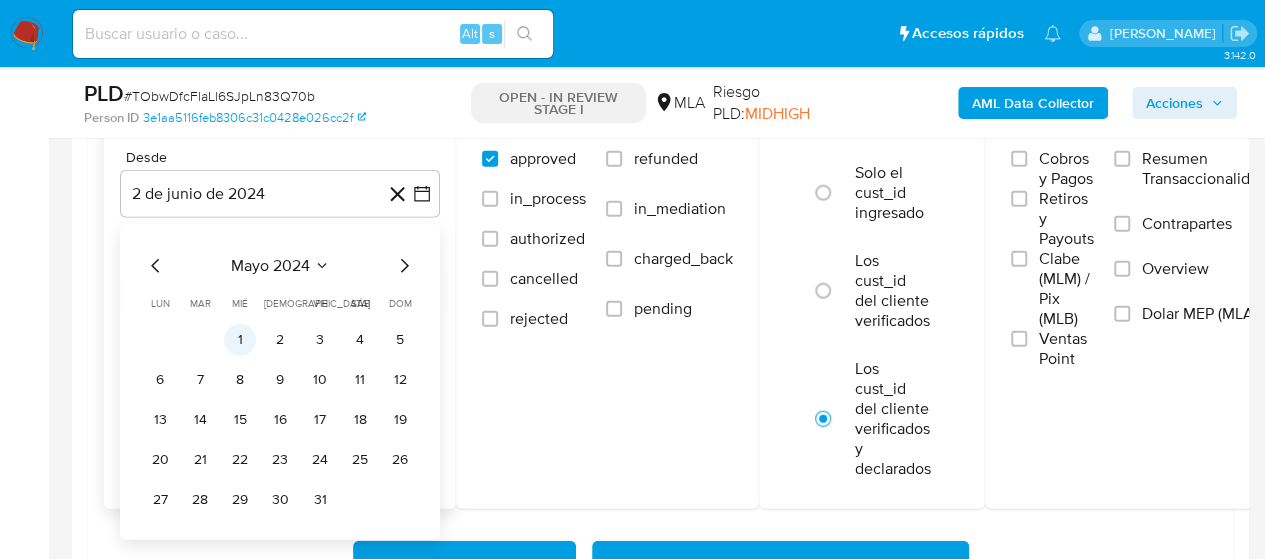 click on "1" at bounding box center [240, 340] 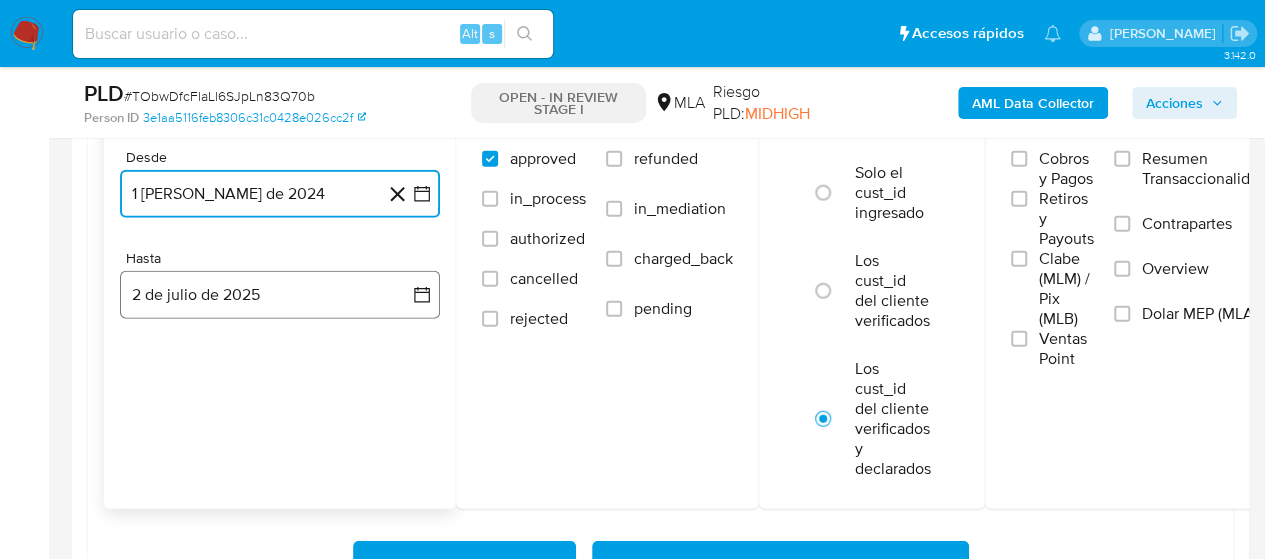 click on "2 de julio de 2025" at bounding box center (280, 295) 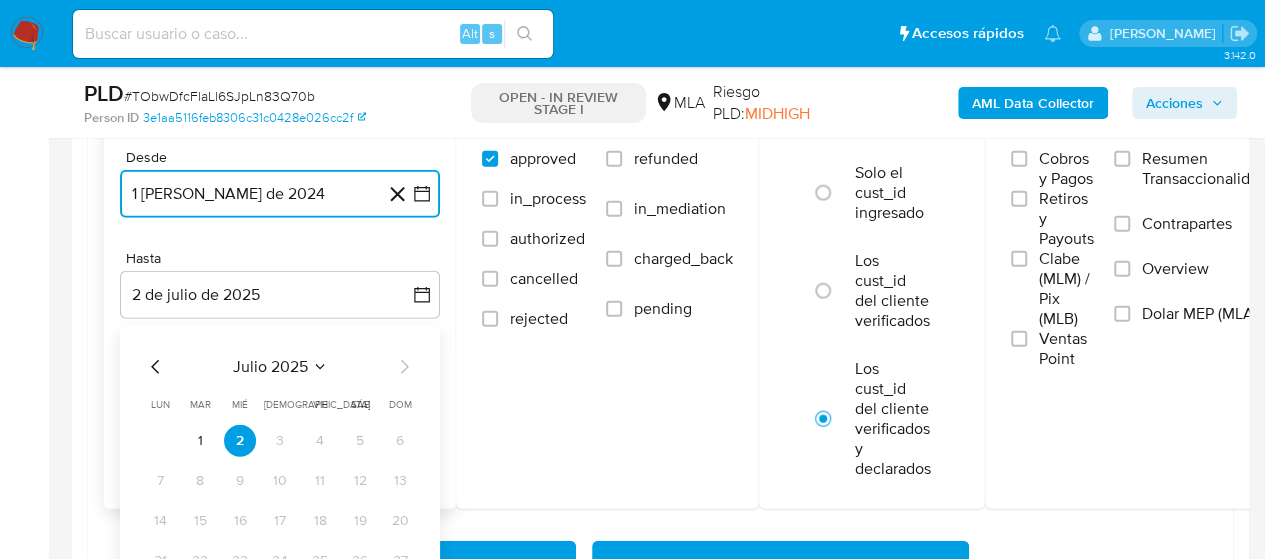 click 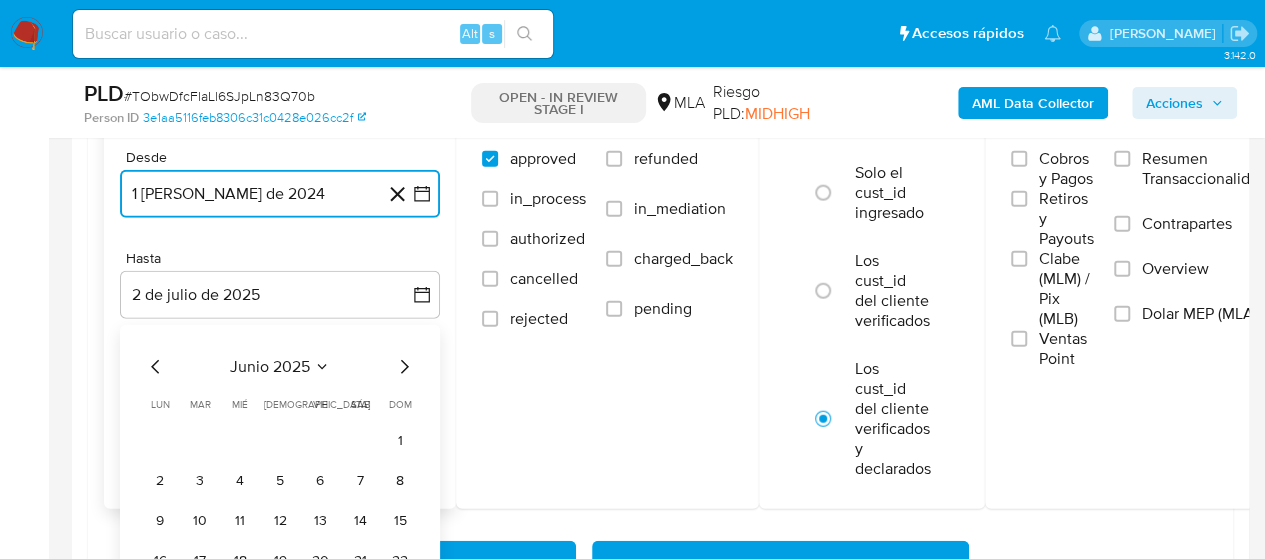 click 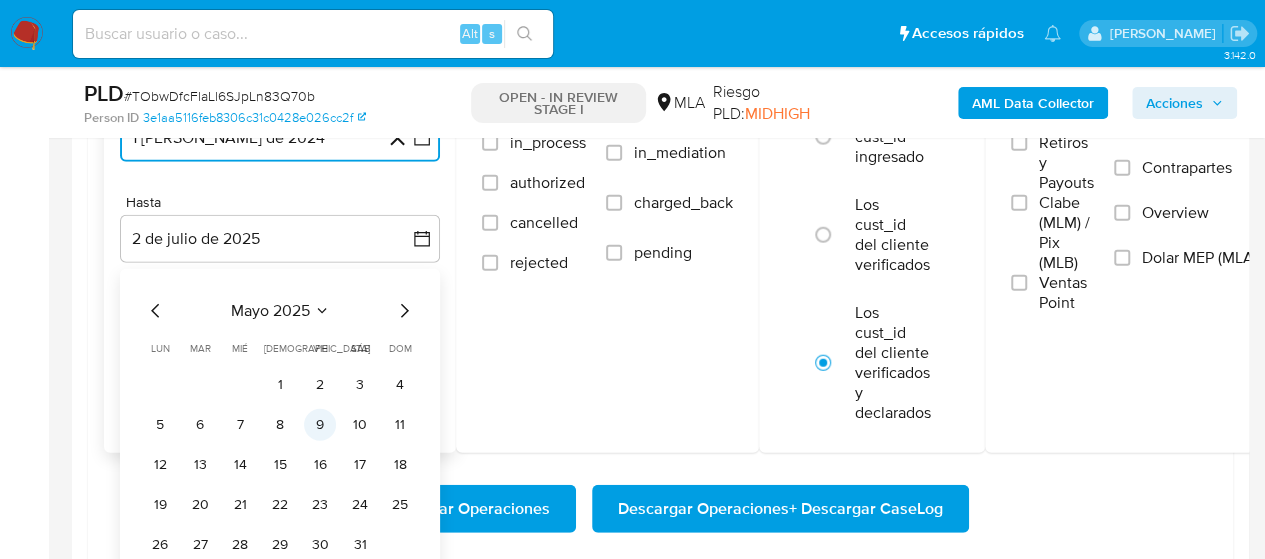 scroll, scrollTop: 2500, scrollLeft: 0, axis: vertical 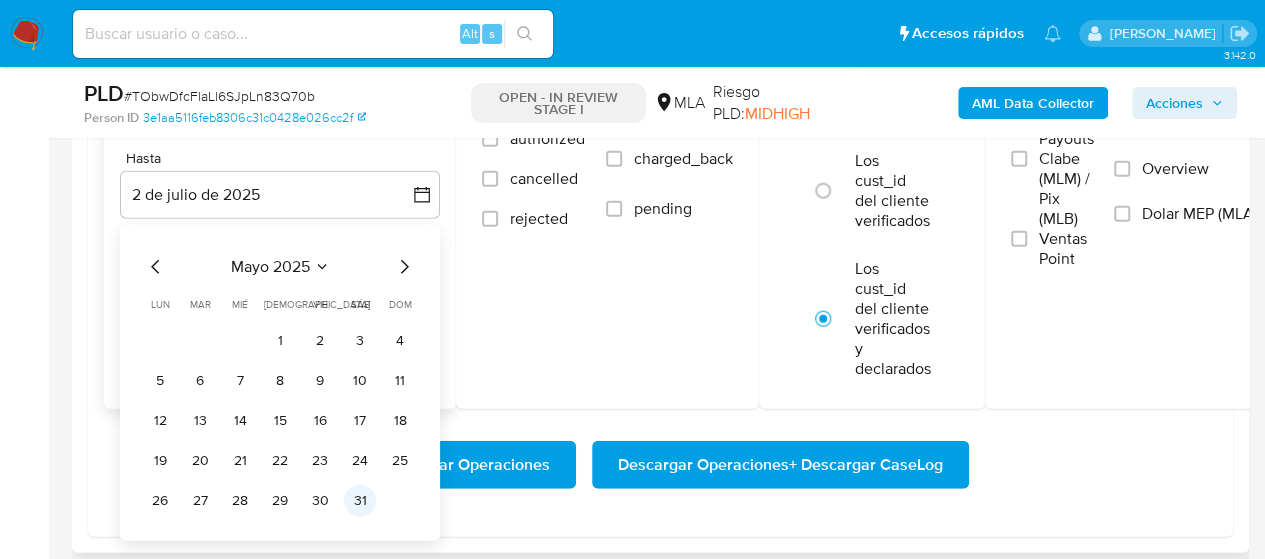 click on "31" at bounding box center (360, 501) 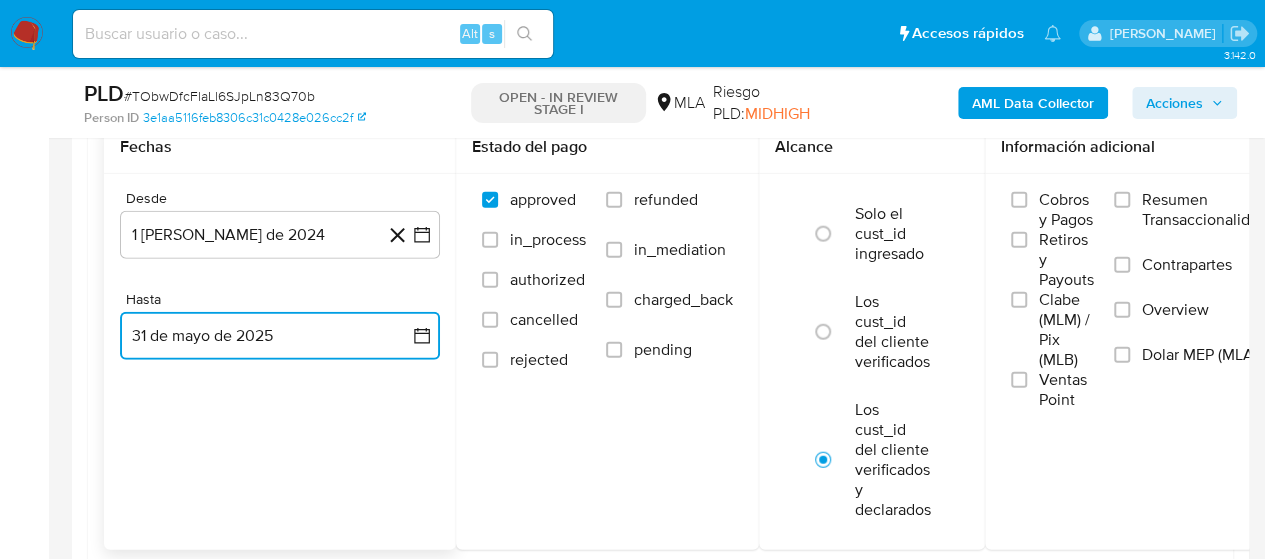 scroll, scrollTop: 2300, scrollLeft: 0, axis: vertical 